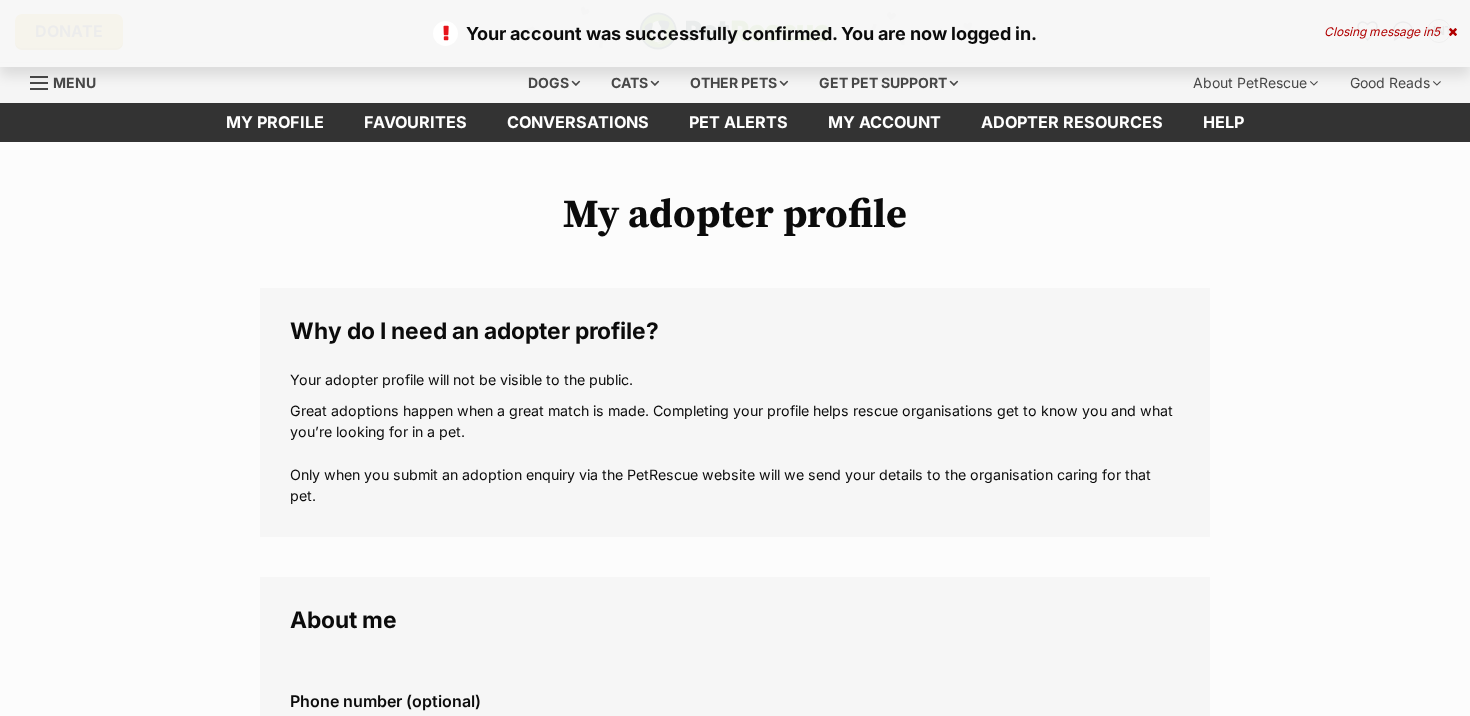 scroll, scrollTop: 0, scrollLeft: 0, axis: both 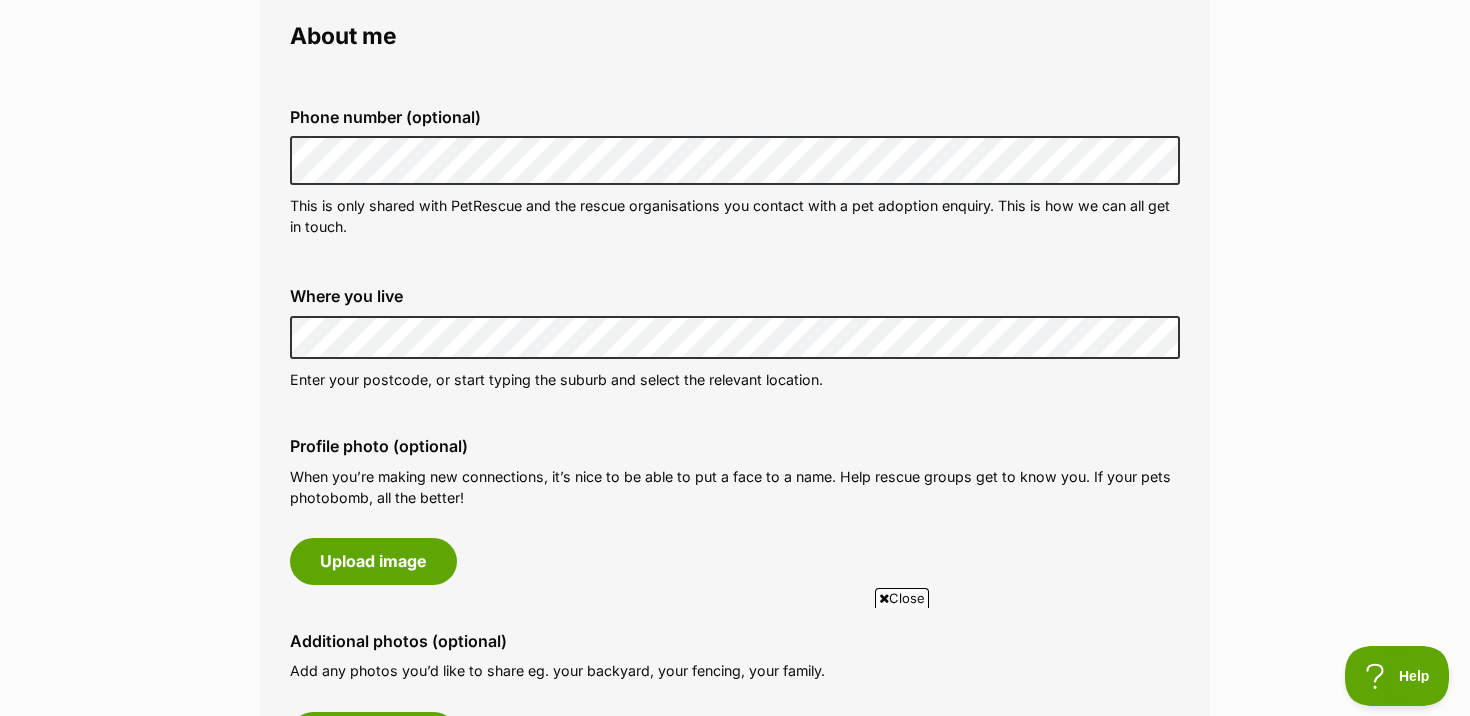 click on "My adopter profile
Why do I need an adopter profile?
Your adopter profile will not be visible to the public.
Great adoptions happen when a great match is made. Completing your profile helps rescue organisations get to know you and what you’re looking for in a pet. Only when you submit an adoption enquiry via the PetRescue website will we send your details to the organisation caring for that pet.
About me
Phone number (optional)
This is only shared with PetRescue and the rescue organisations you contact with a pet adoption enquiry. This is how we can all get in touch.
Where you live
Address line 1 (optional)
Address line 2 (optional)
Suburb (optional)
State Victoria
Postcode
Enter your postcode, or start typing the suburb and select the relevant location.
Profile photo (optional)
Upload image
Remove profile image (optional)
Additional photos (optional)" at bounding box center (735, 963) 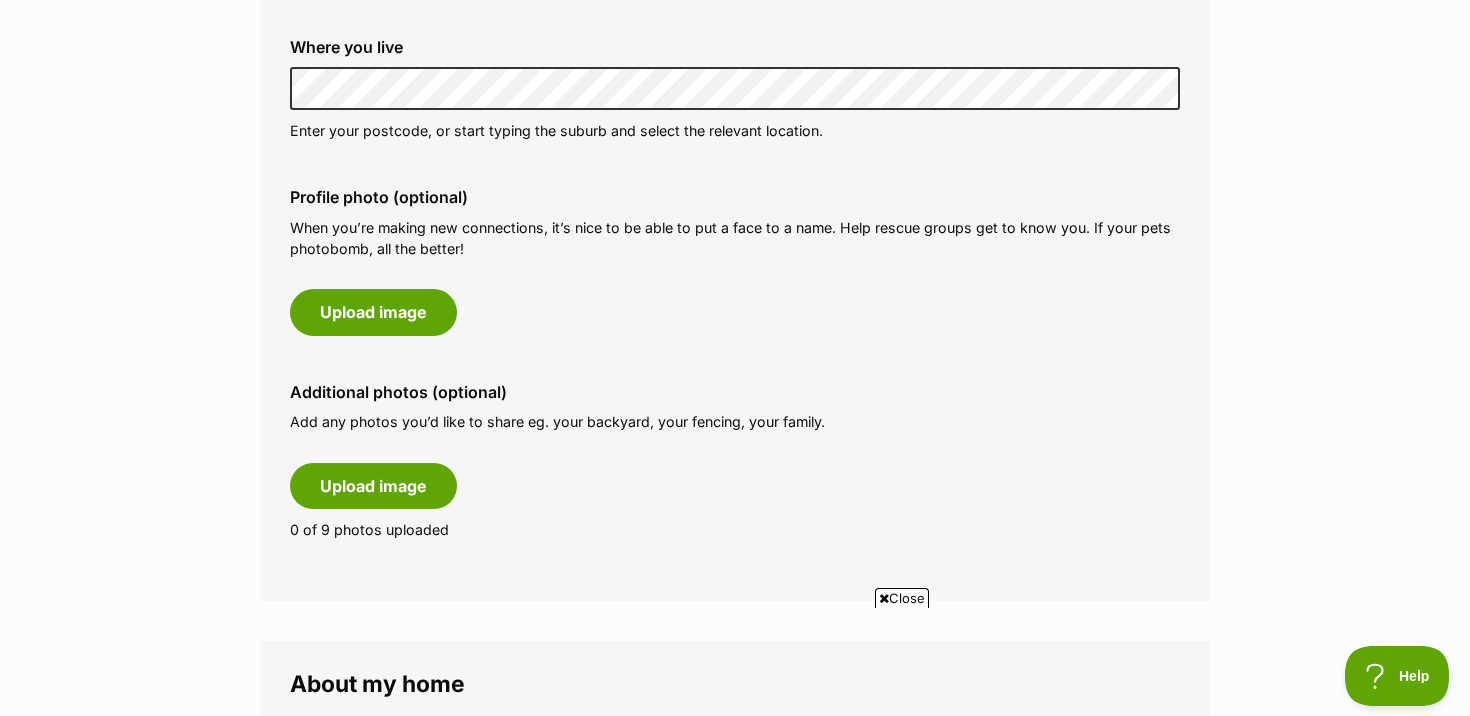 scroll, scrollTop: 837, scrollLeft: 0, axis: vertical 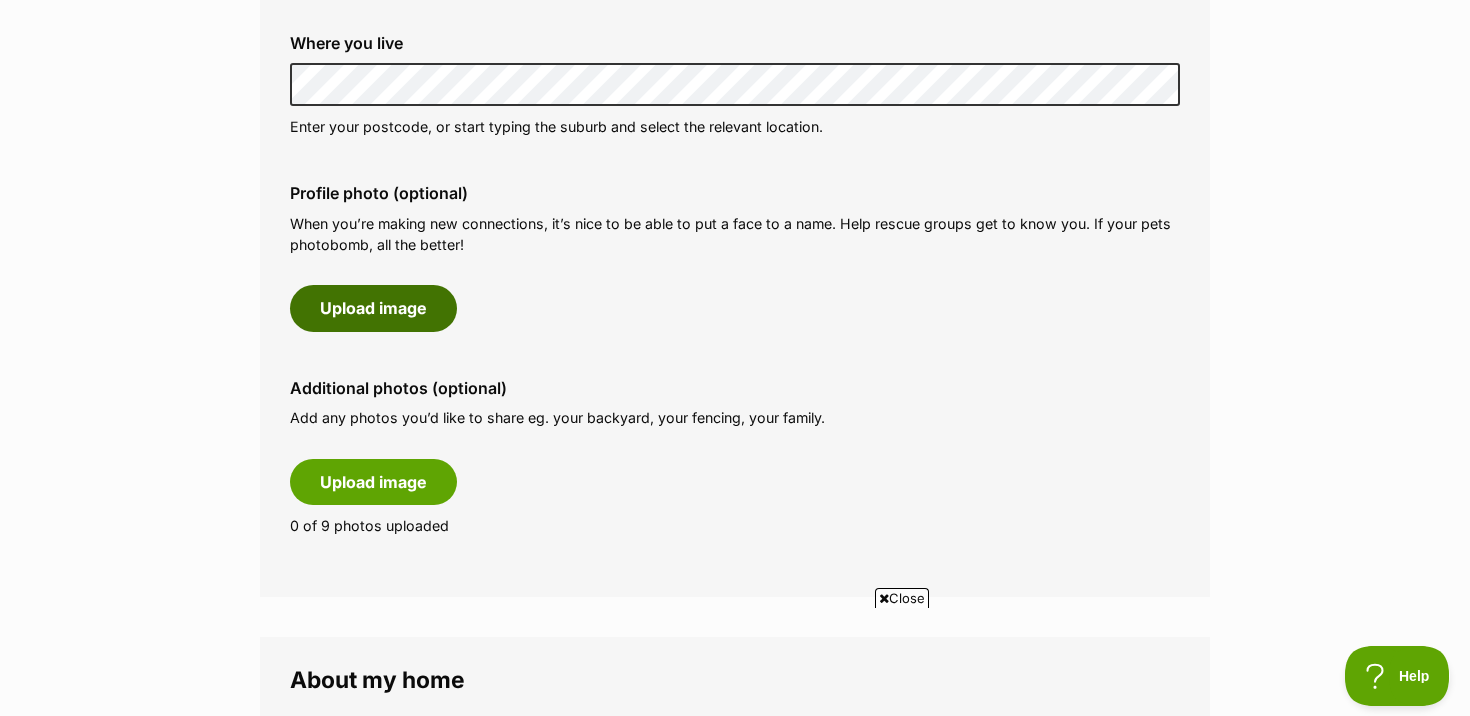 click on "Upload image" at bounding box center (373, 308) 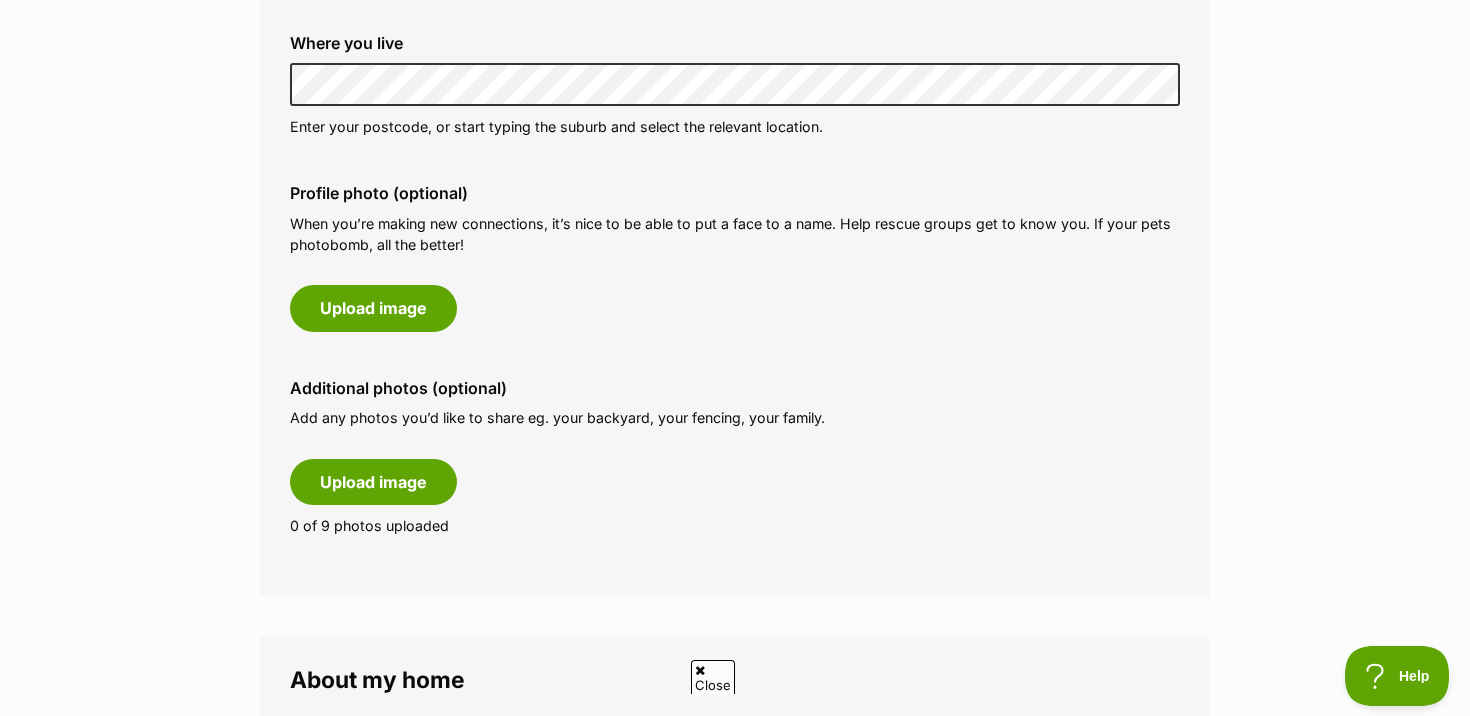 scroll, scrollTop: 0, scrollLeft: 0, axis: both 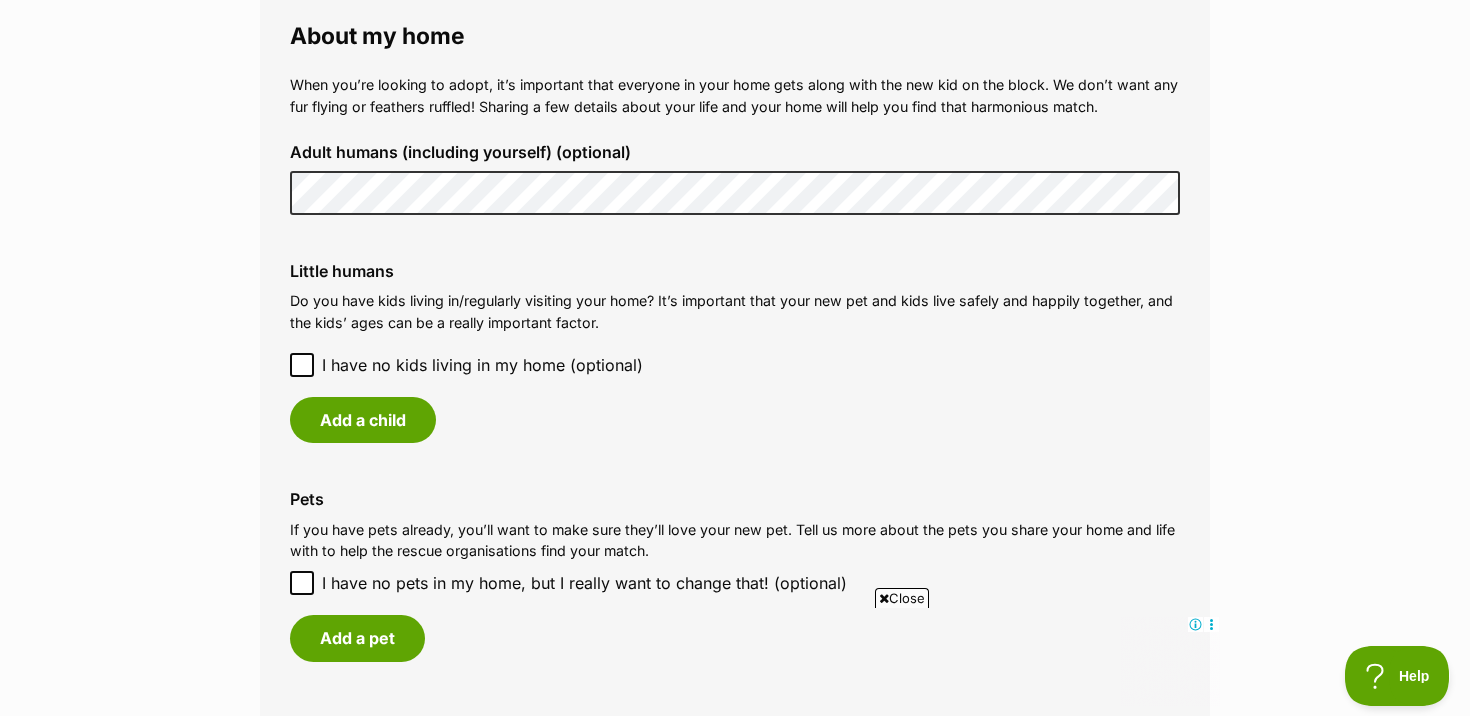 click on "I have no kids living in my home (optional)" at bounding box center (482, 365) 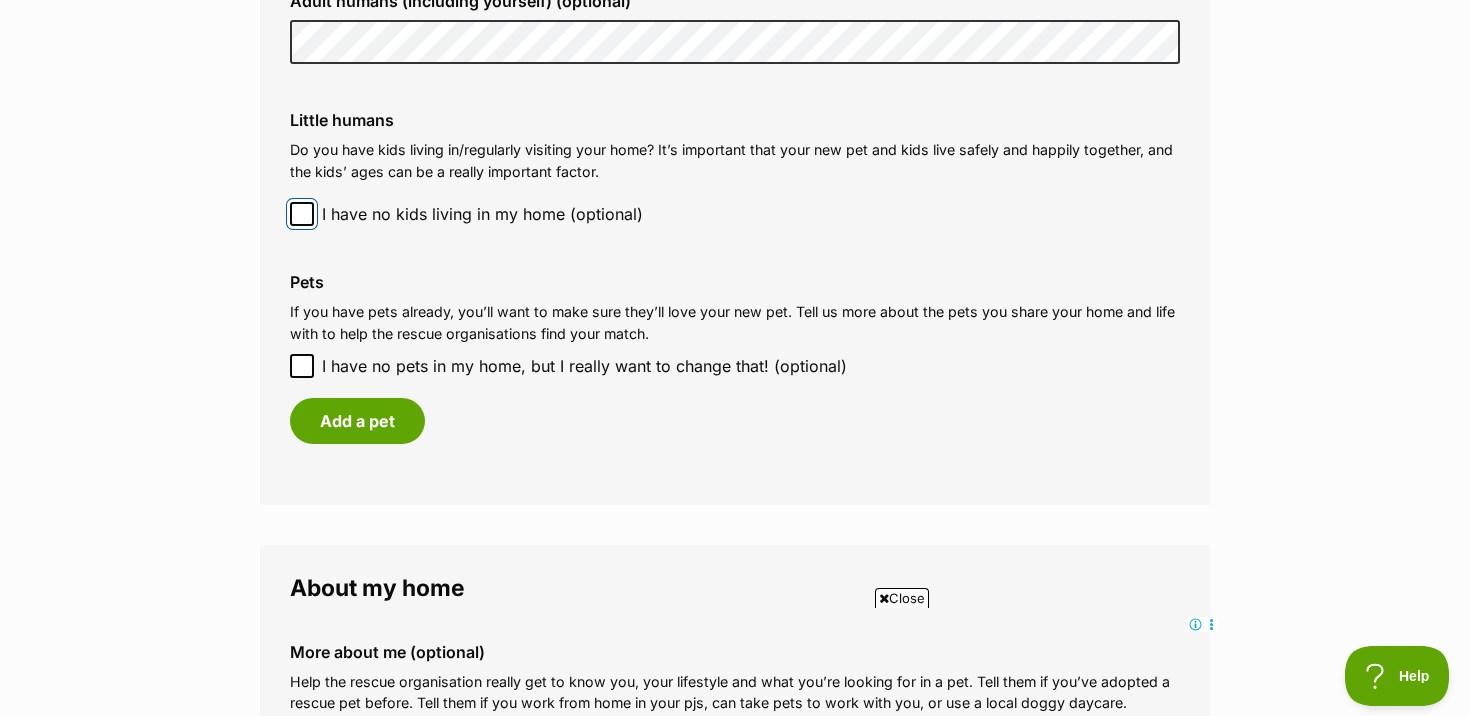 scroll, scrollTop: 1634, scrollLeft: 0, axis: vertical 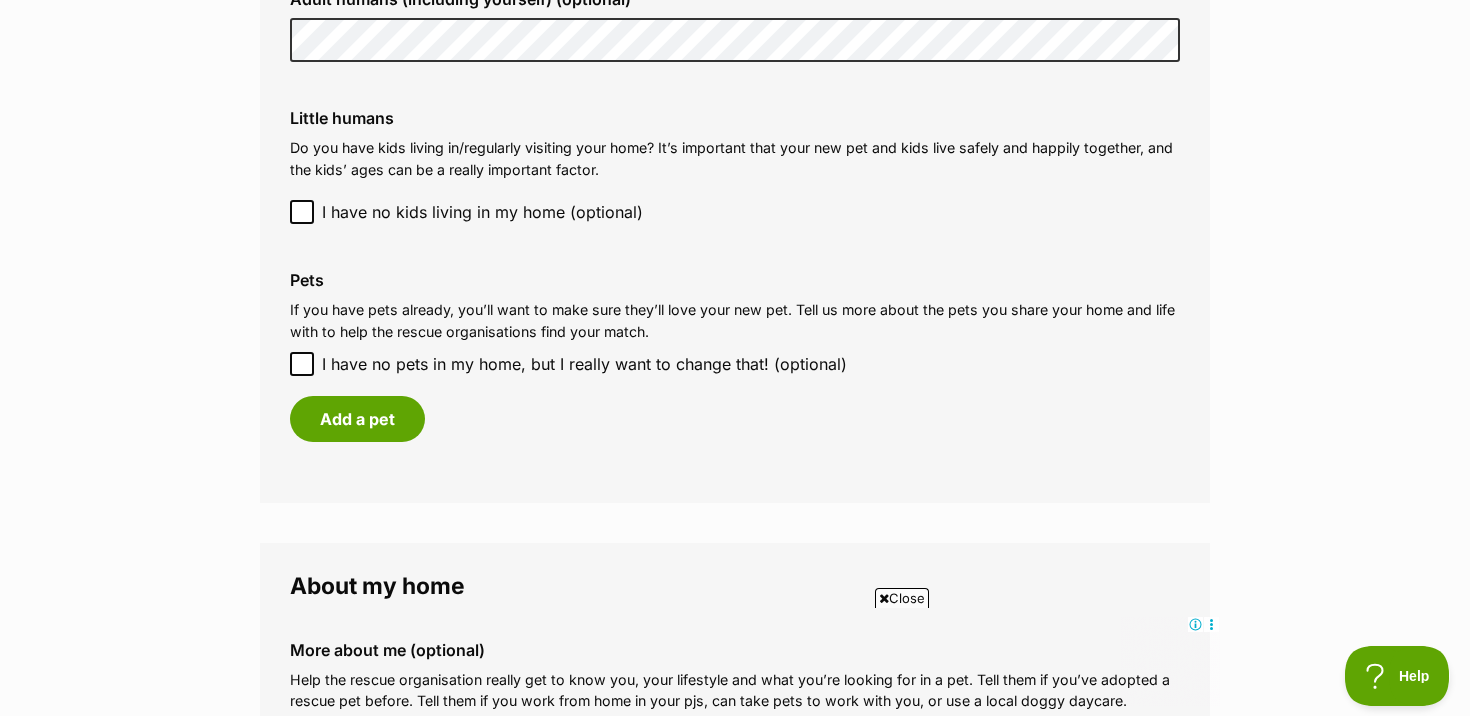 click 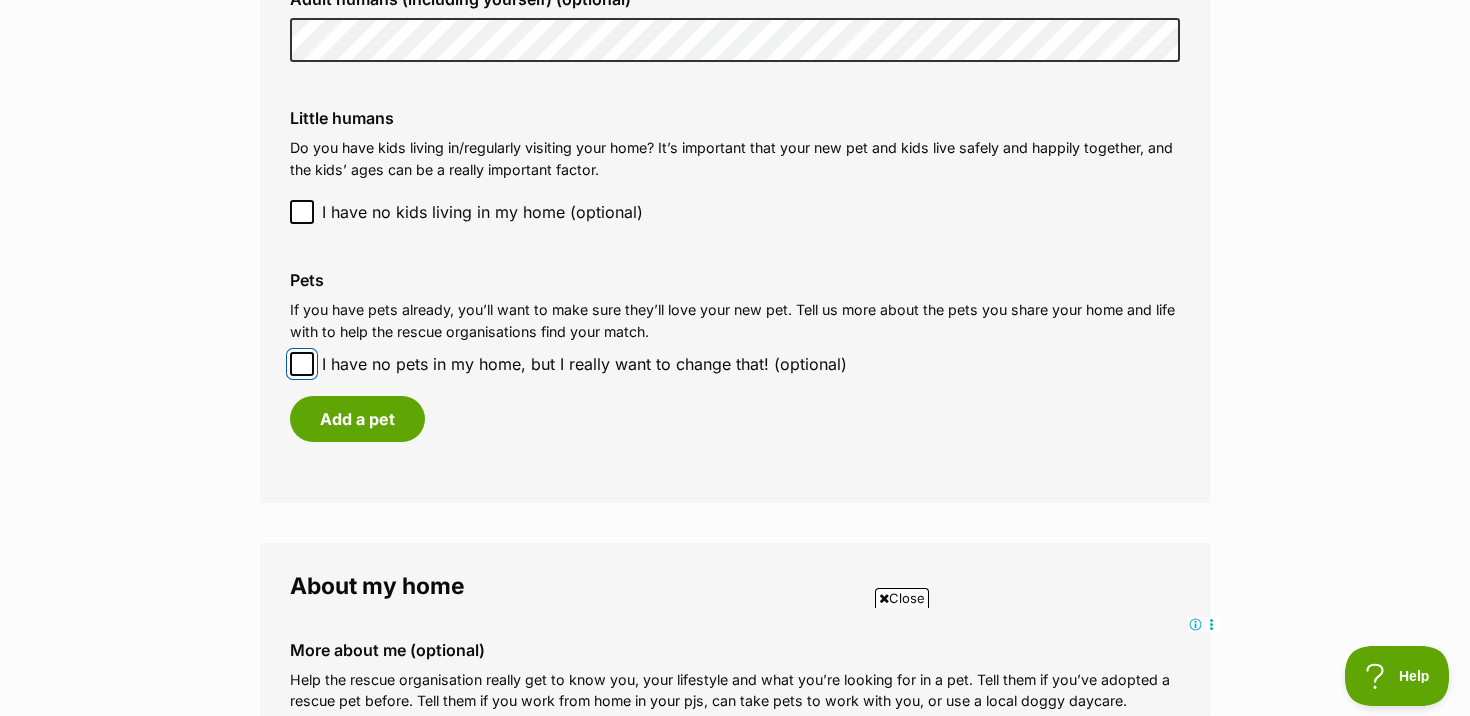checkbox on "true" 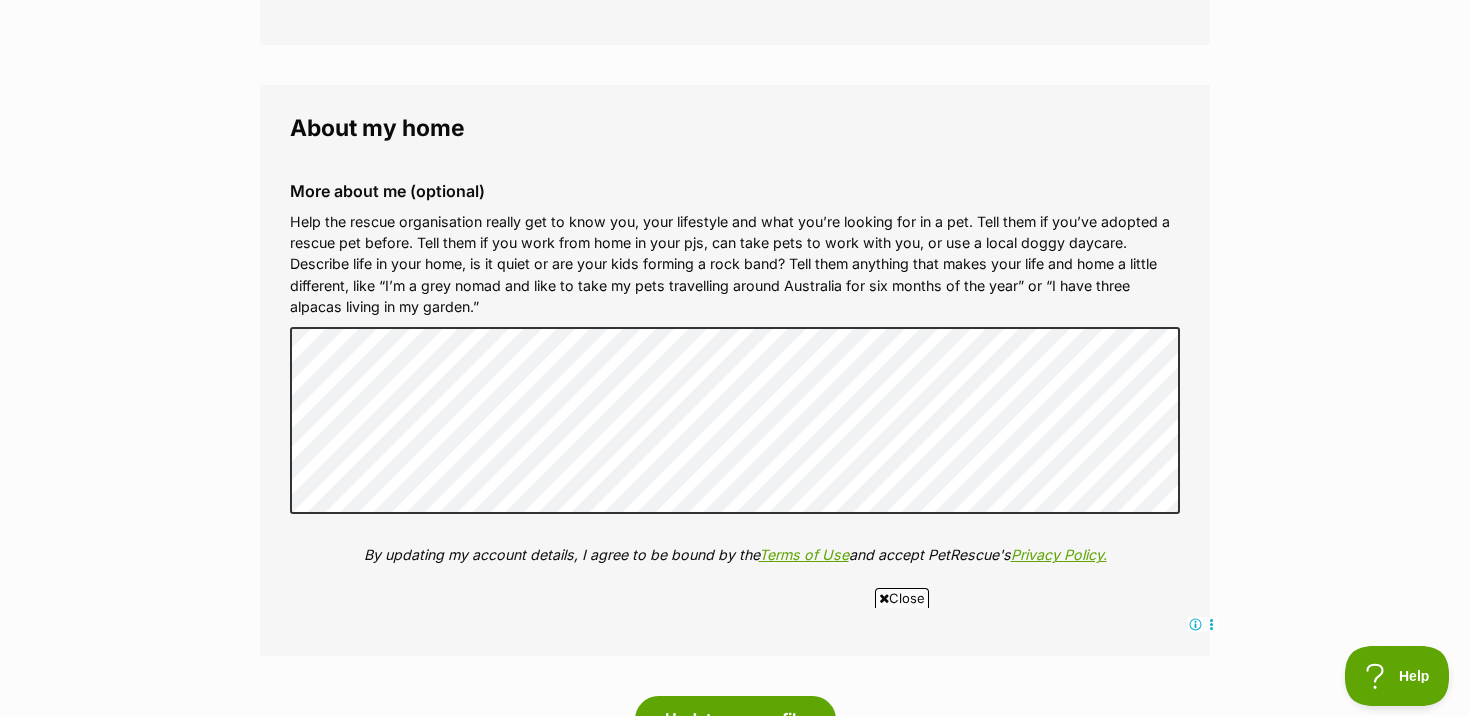 scroll, scrollTop: 2045, scrollLeft: 0, axis: vertical 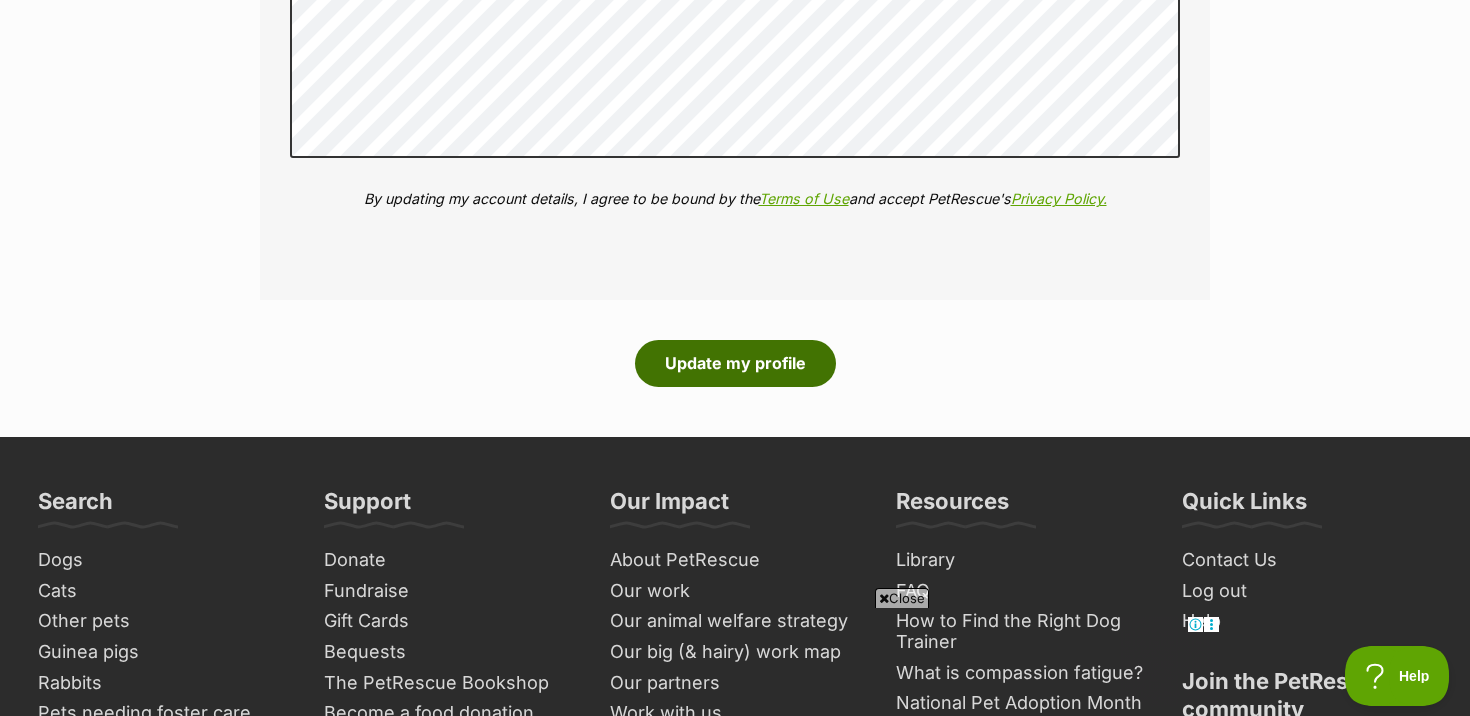 click on "Update my profile" at bounding box center [735, 363] 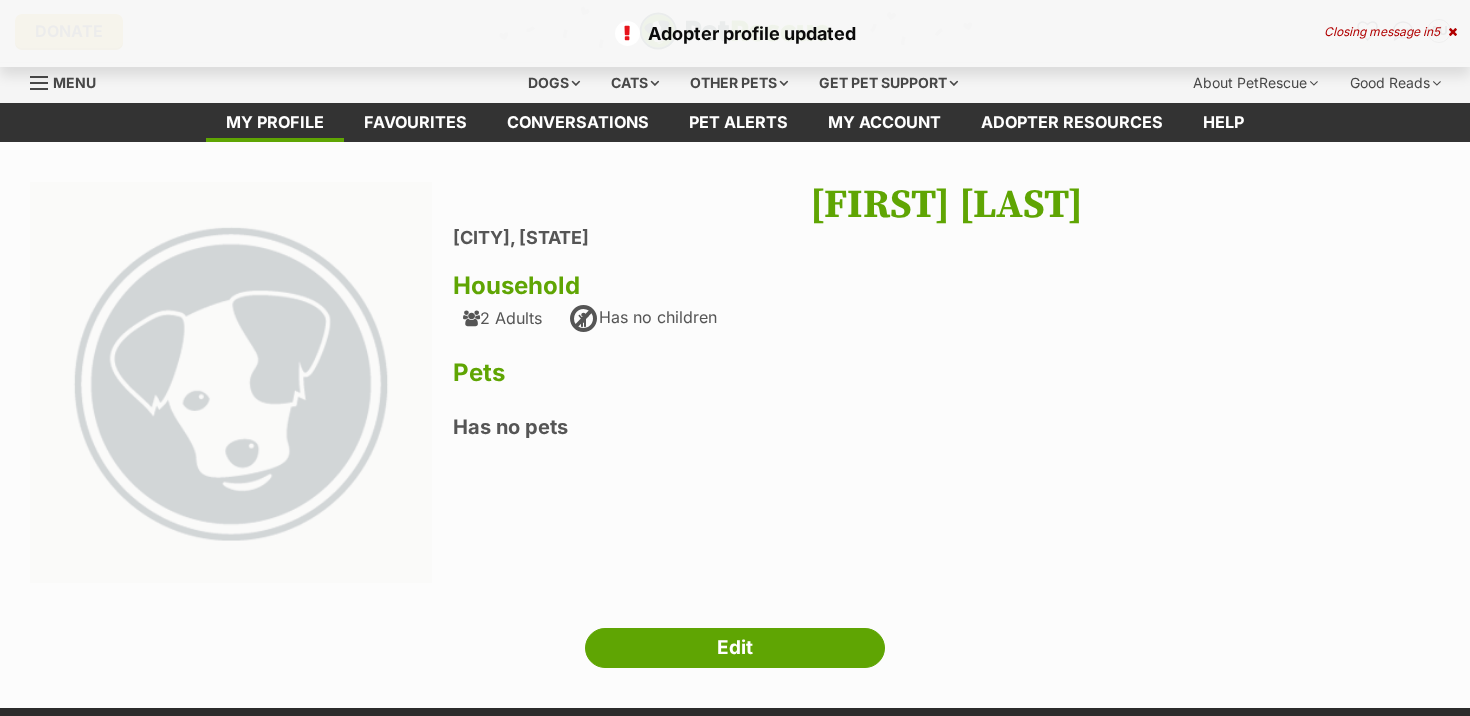 scroll, scrollTop: 0, scrollLeft: 0, axis: both 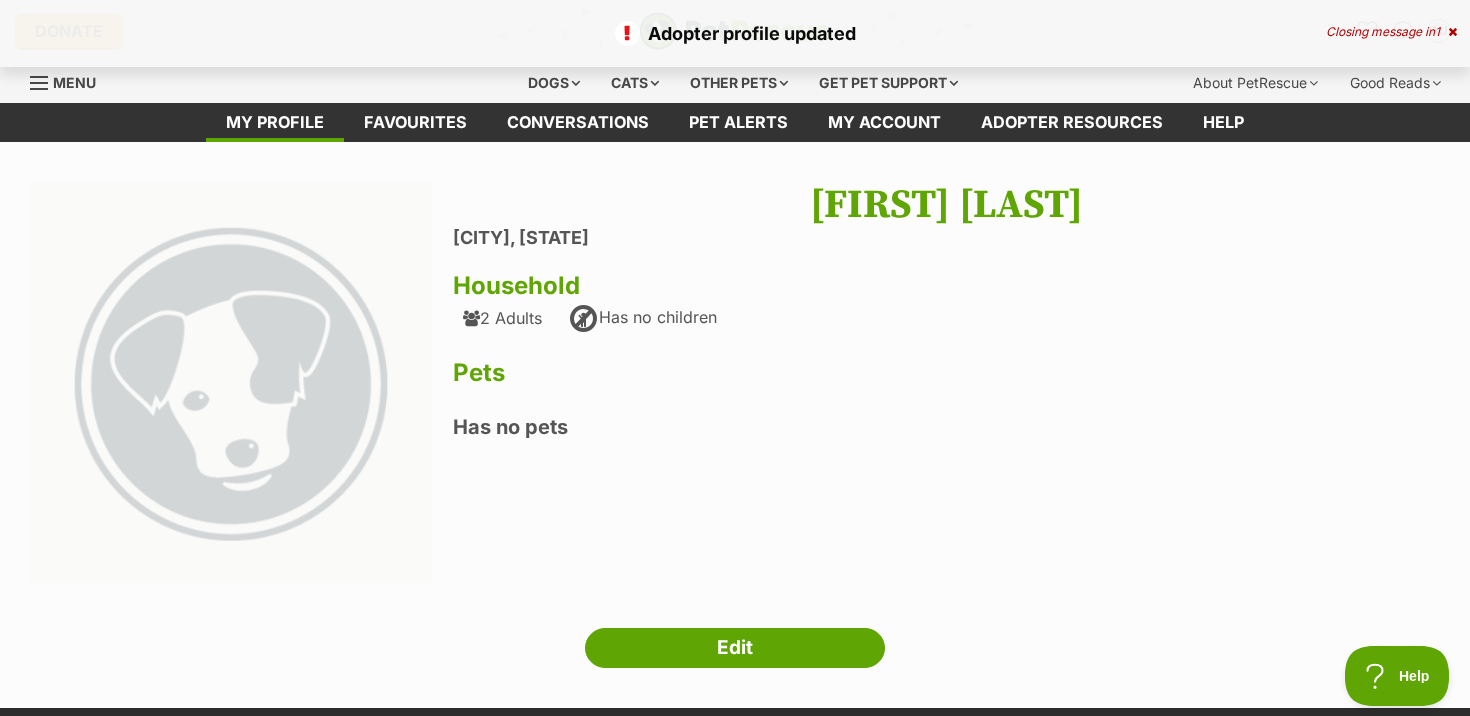 click on "[FIRST] [LAST]" at bounding box center (946, 205) 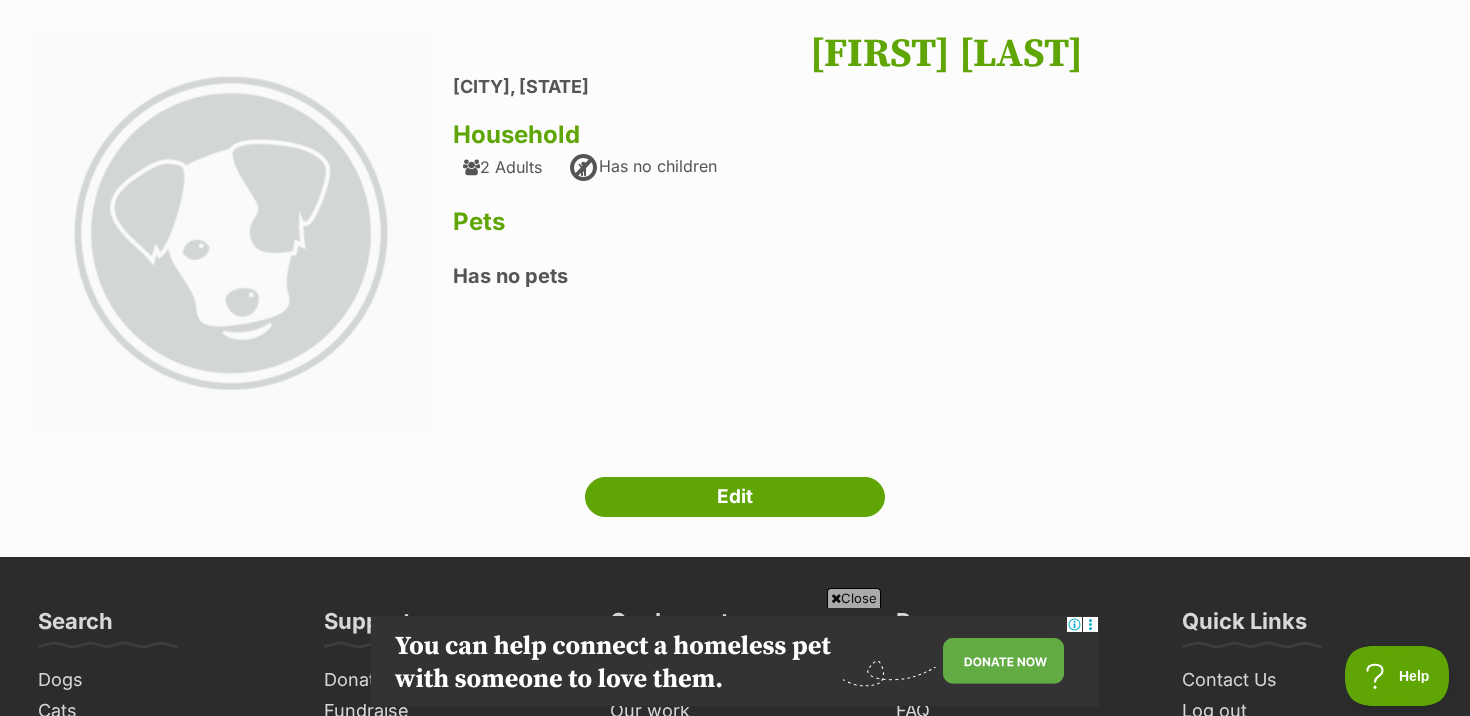 scroll, scrollTop: 138, scrollLeft: 0, axis: vertical 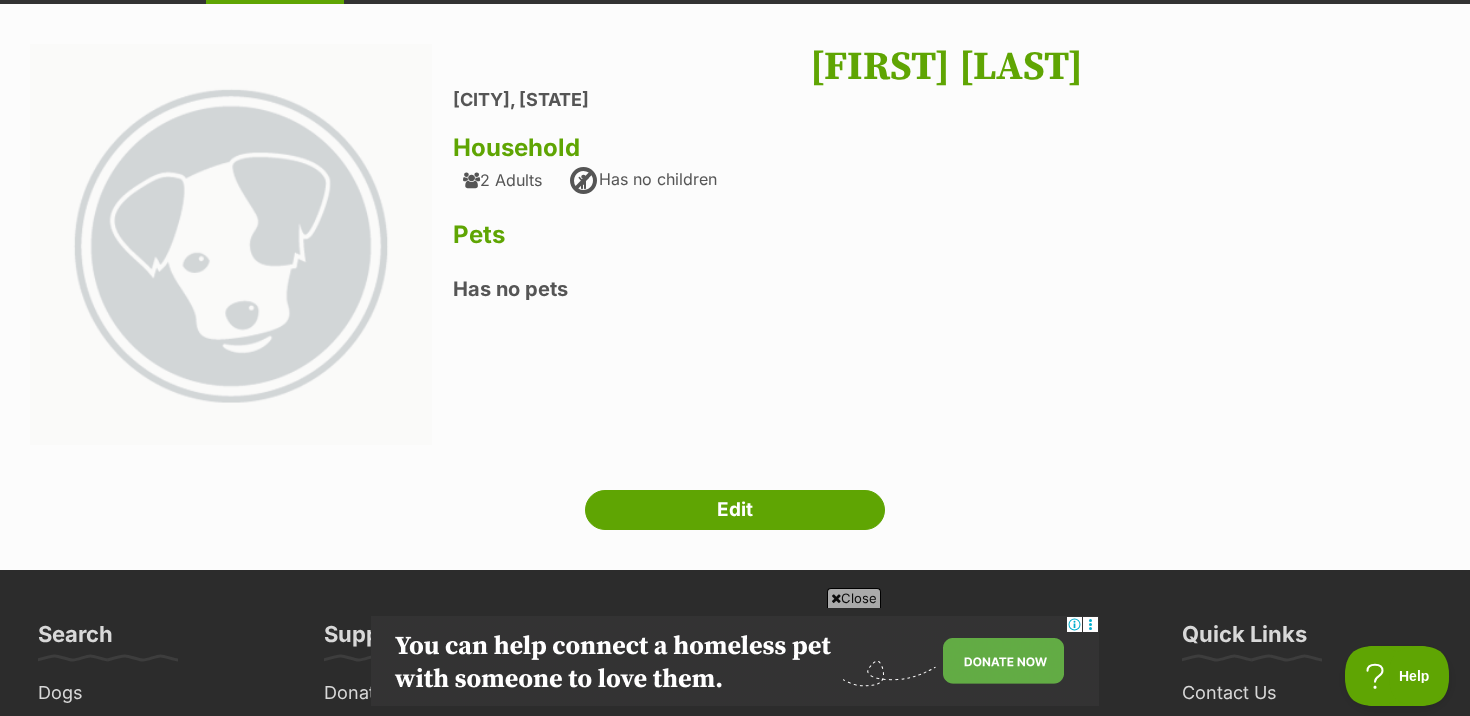 click on "Next Prev 1
[FIRST] [LAST]
[CITY],
[STATE]
Household
2 Adults
Has no children
Pets
Has no pets
Edit" at bounding box center [735, 287] 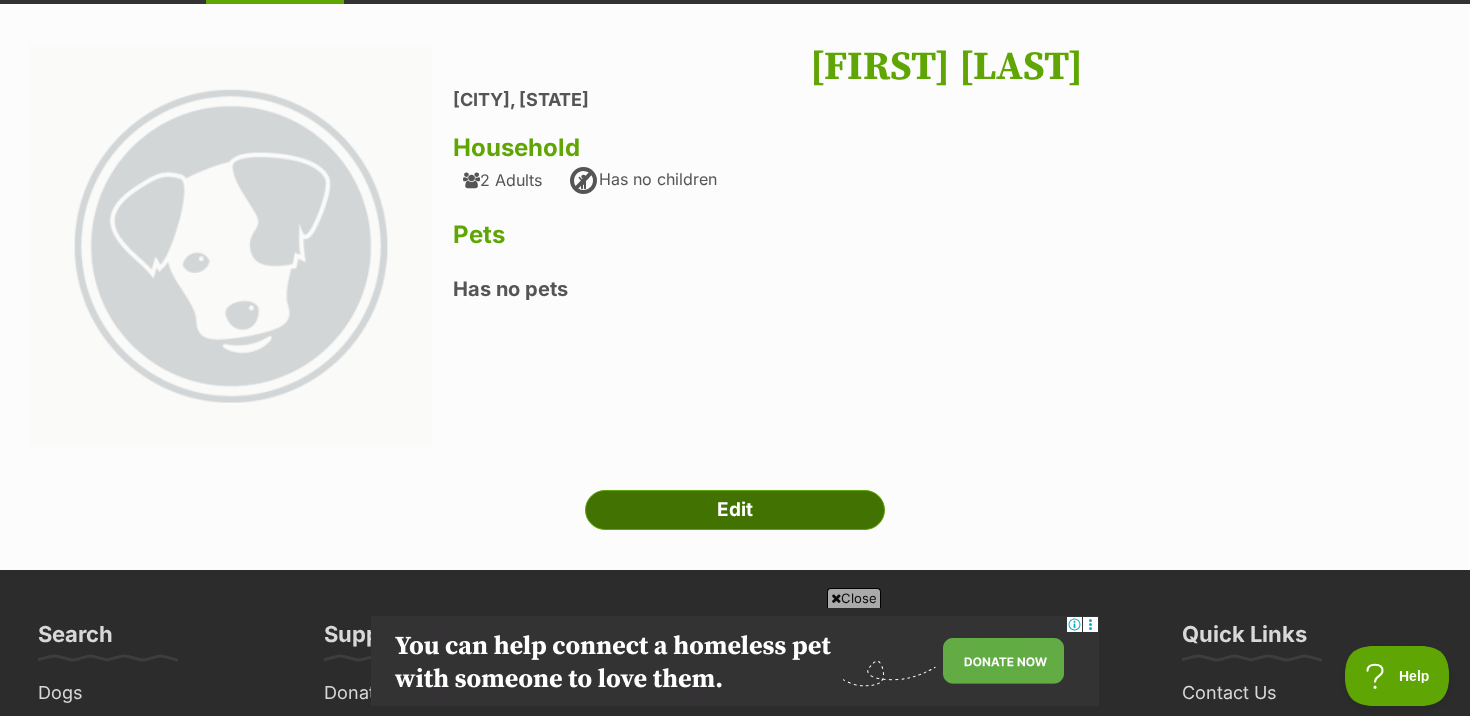 click on "Edit" at bounding box center [735, 510] 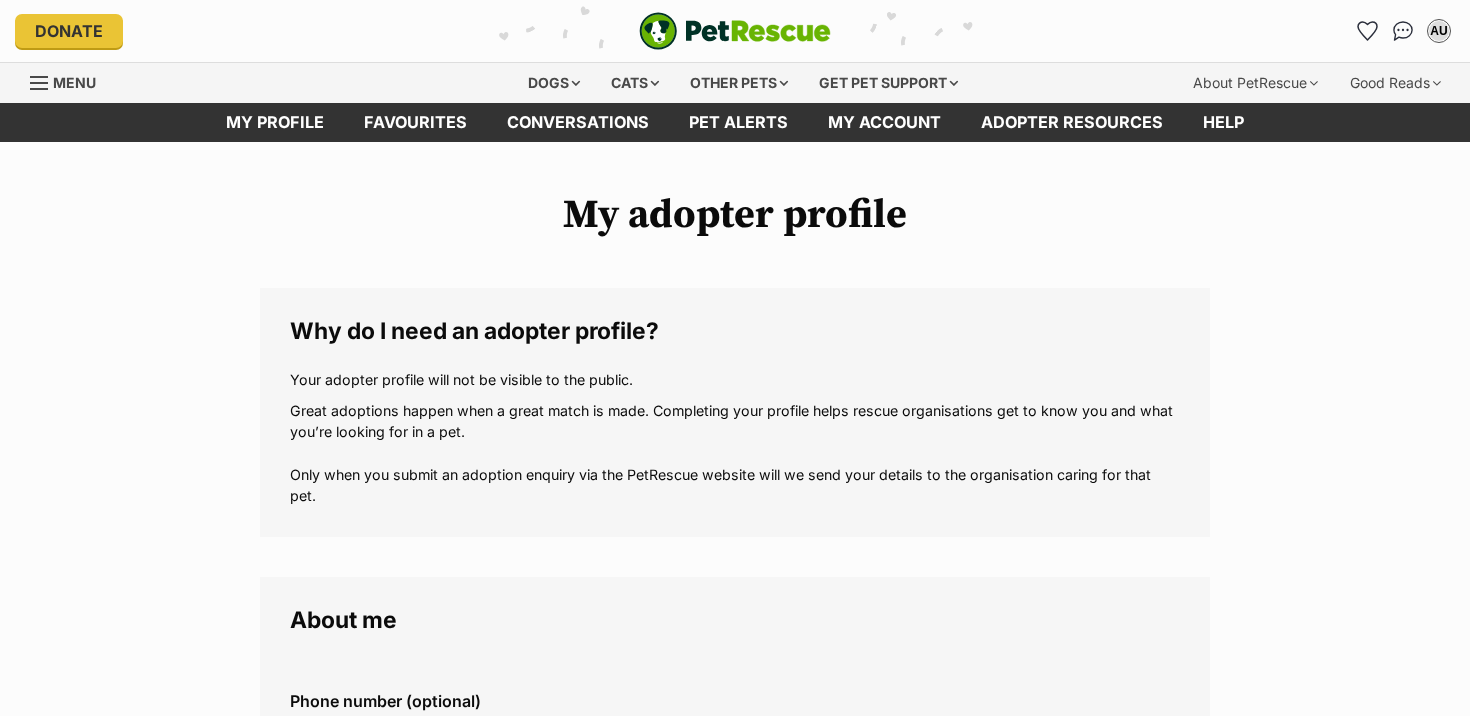 scroll, scrollTop: 0, scrollLeft: 0, axis: both 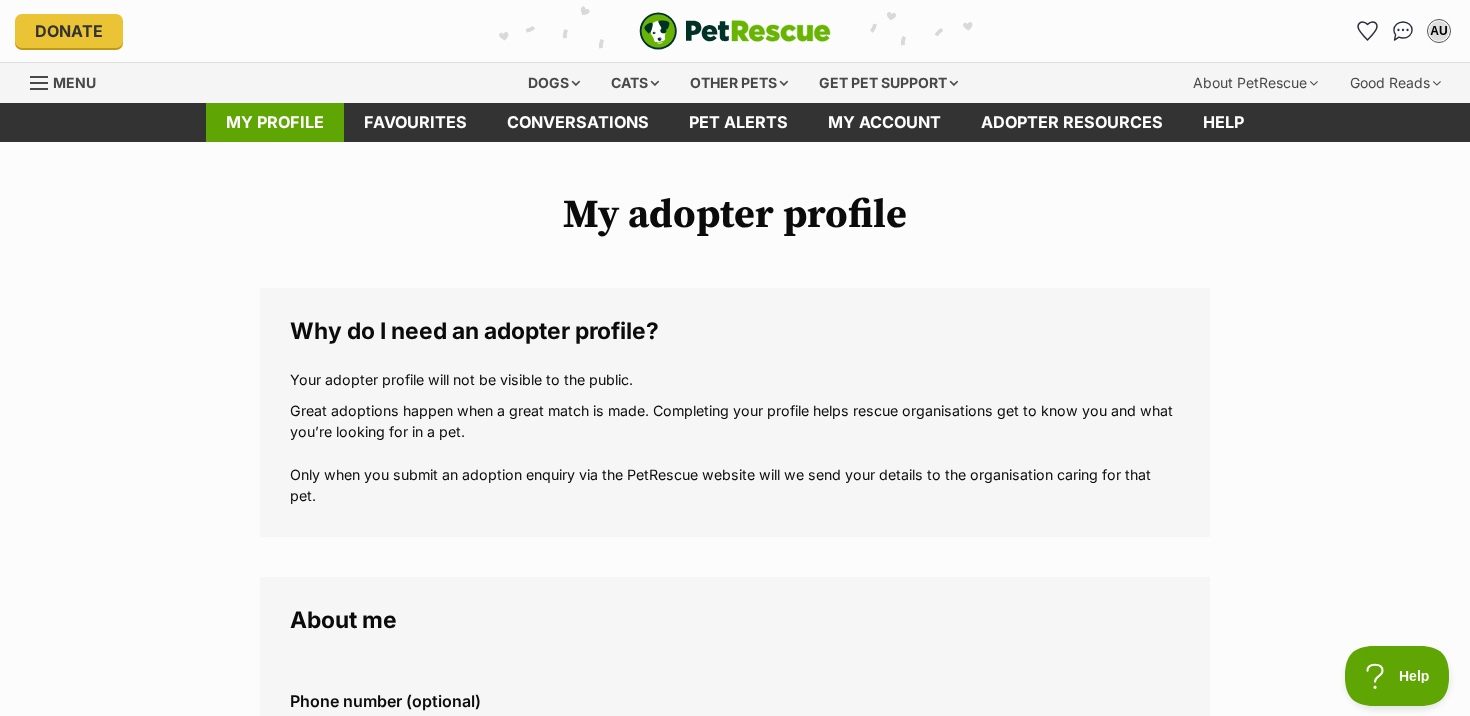 click on "My profile" at bounding box center (275, 122) 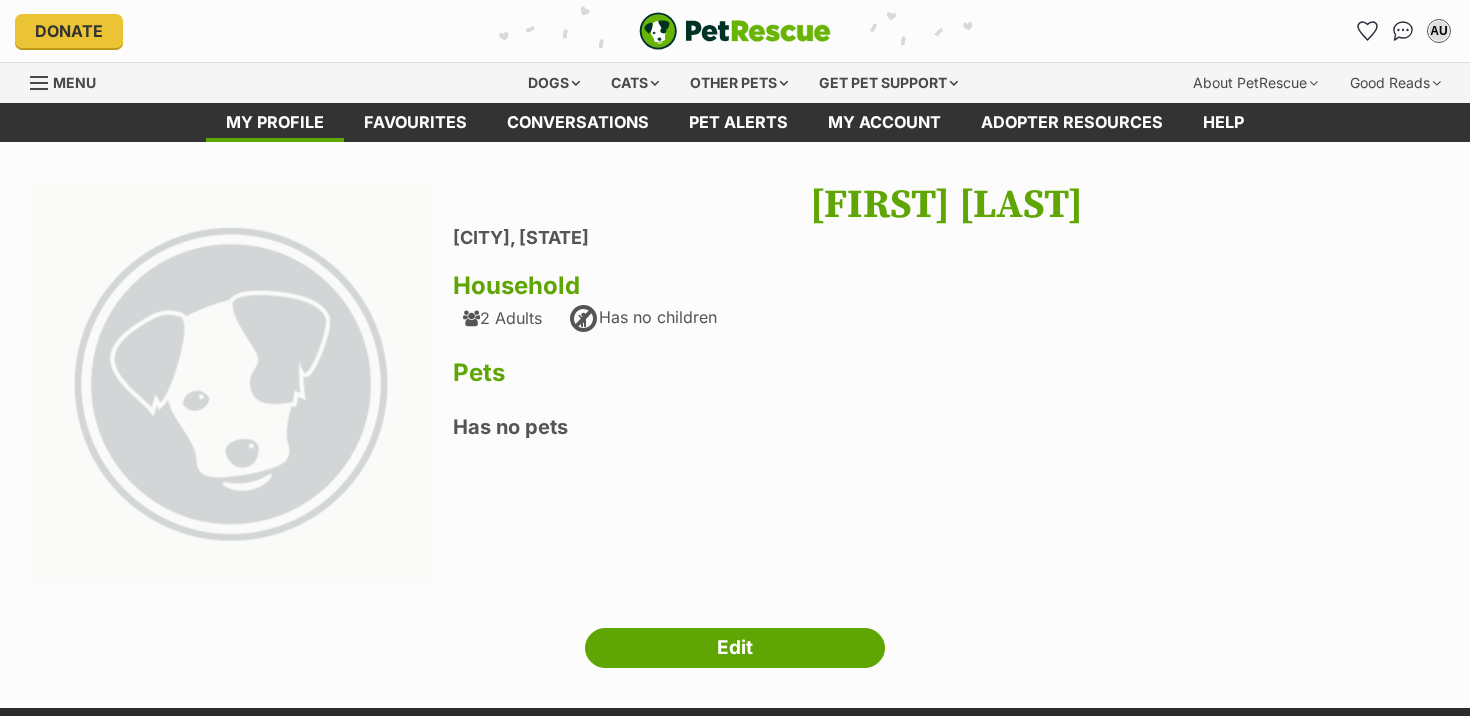 scroll, scrollTop: 0, scrollLeft: 0, axis: both 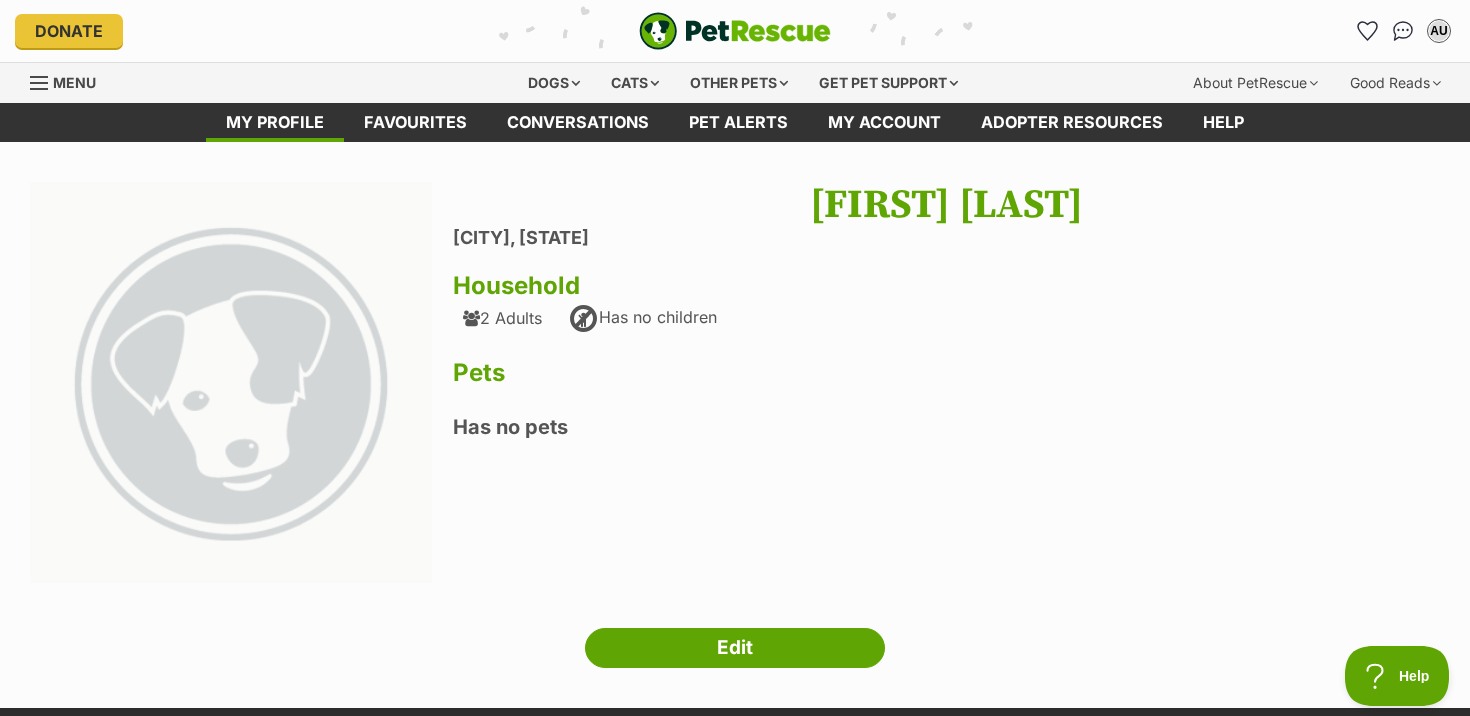 click on "[NAME] [NAME]" at bounding box center (946, 205) 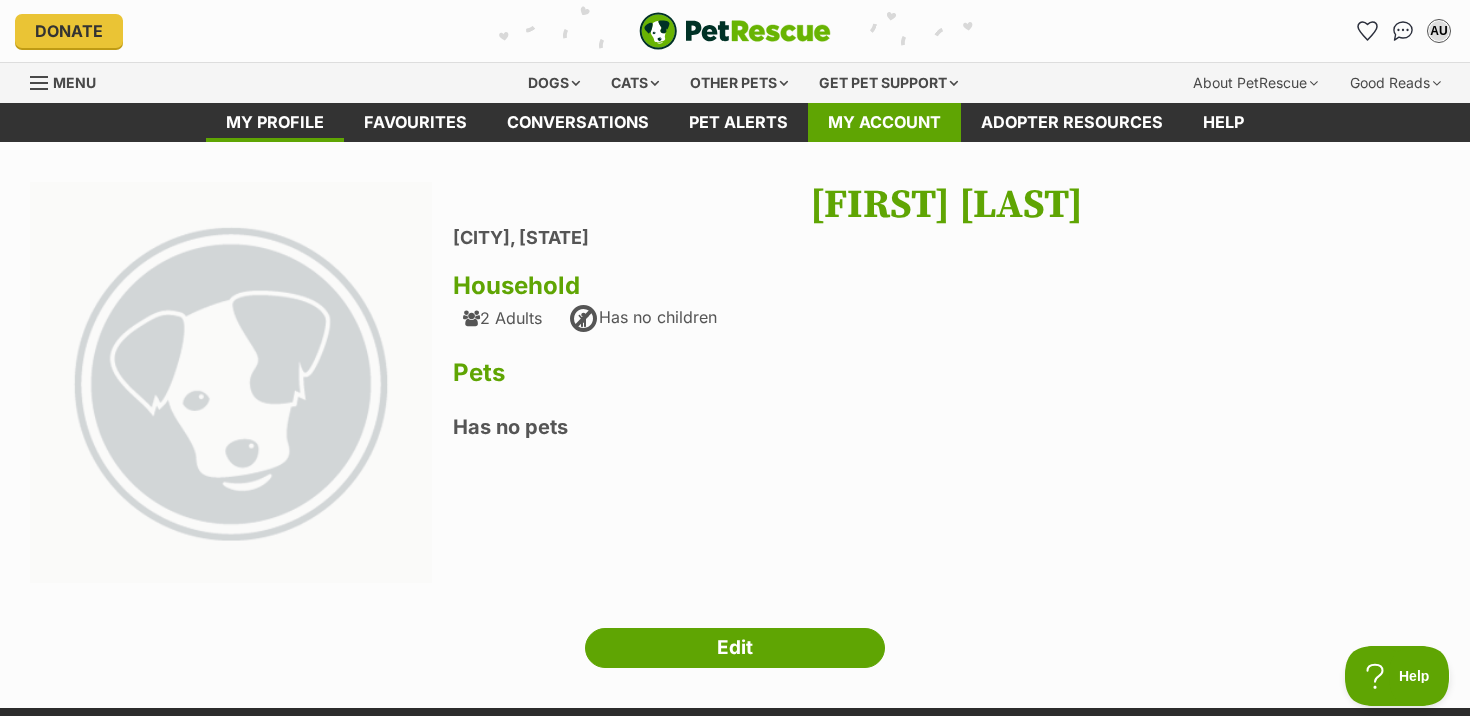 click on "My account" at bounding box center (884, 122) 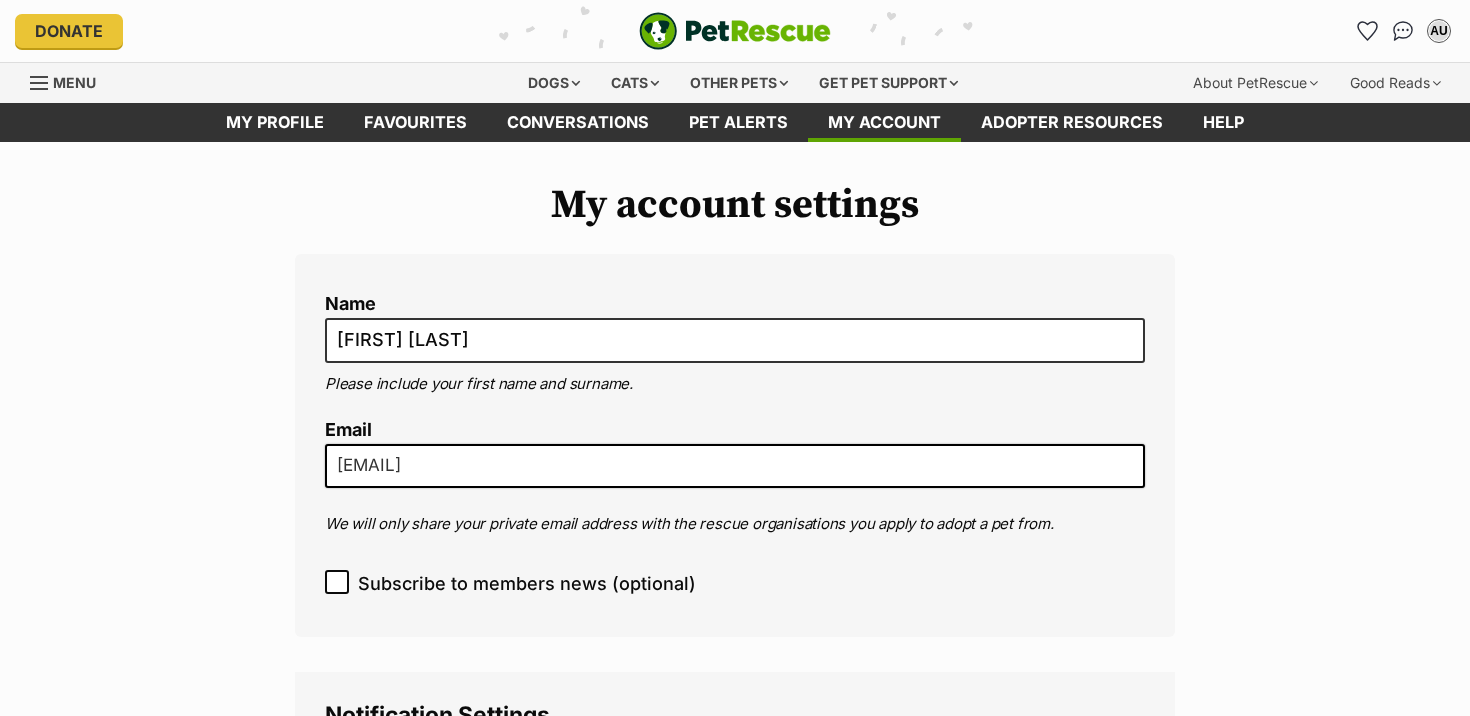 scroll, scrollTop: 0, scrollLeft: 0, axis: both 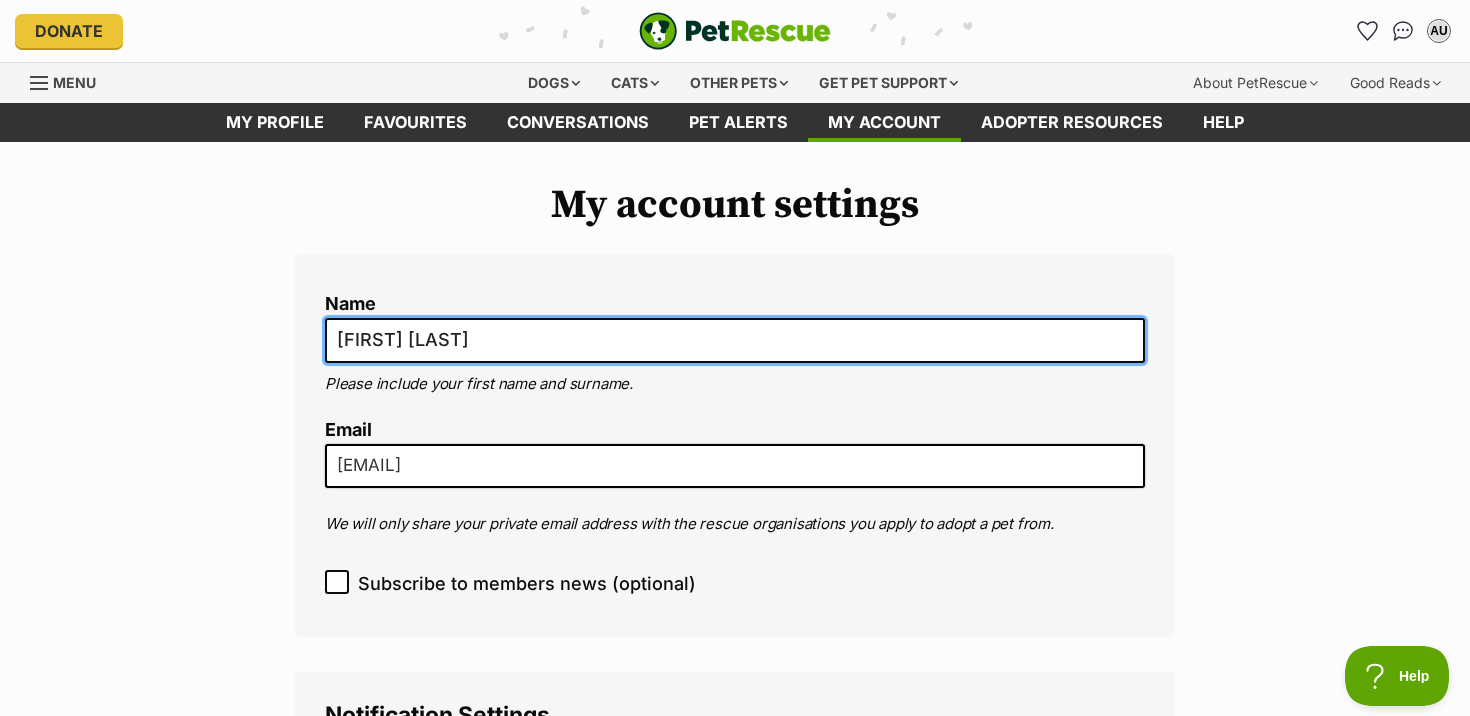click on "[NAME] [NAME]" at bounding box center (735, 340) 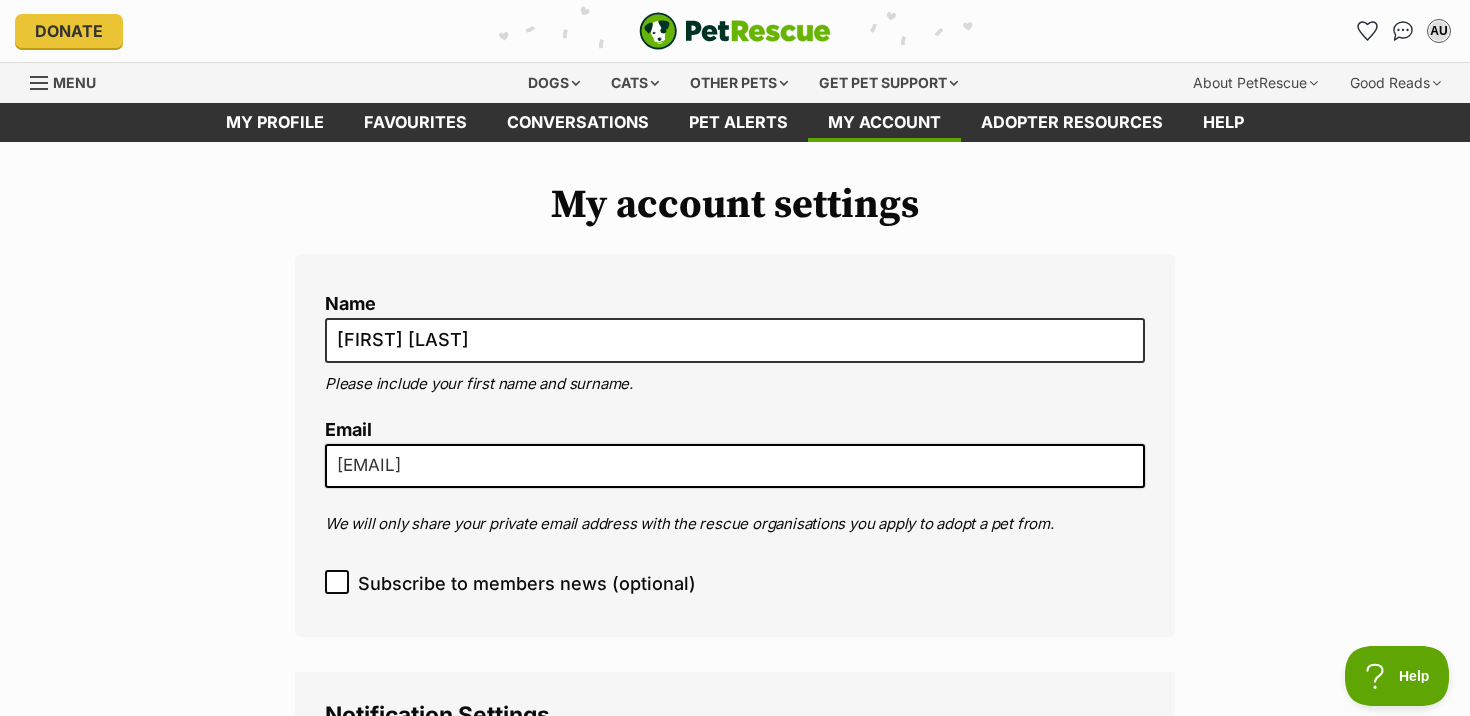 click on "Name Abi Upson
Please include your first name and surname.
Email abiupson@gmail.com
We will only share your private email address with the rescue organisations you apply to adopt a pet from." at bounding box center (735, 414) 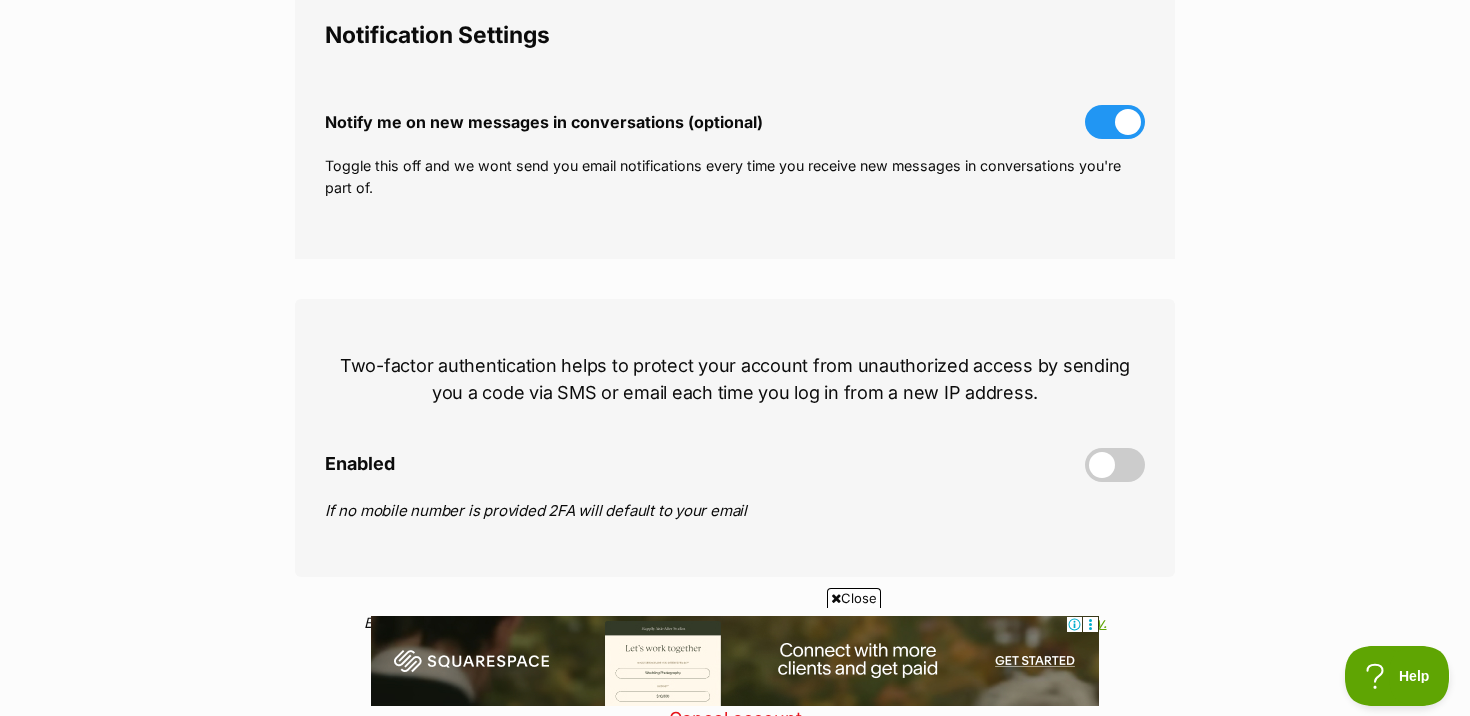scroll, scrollTop: 682, scrollLeft: 0, axis: vertical 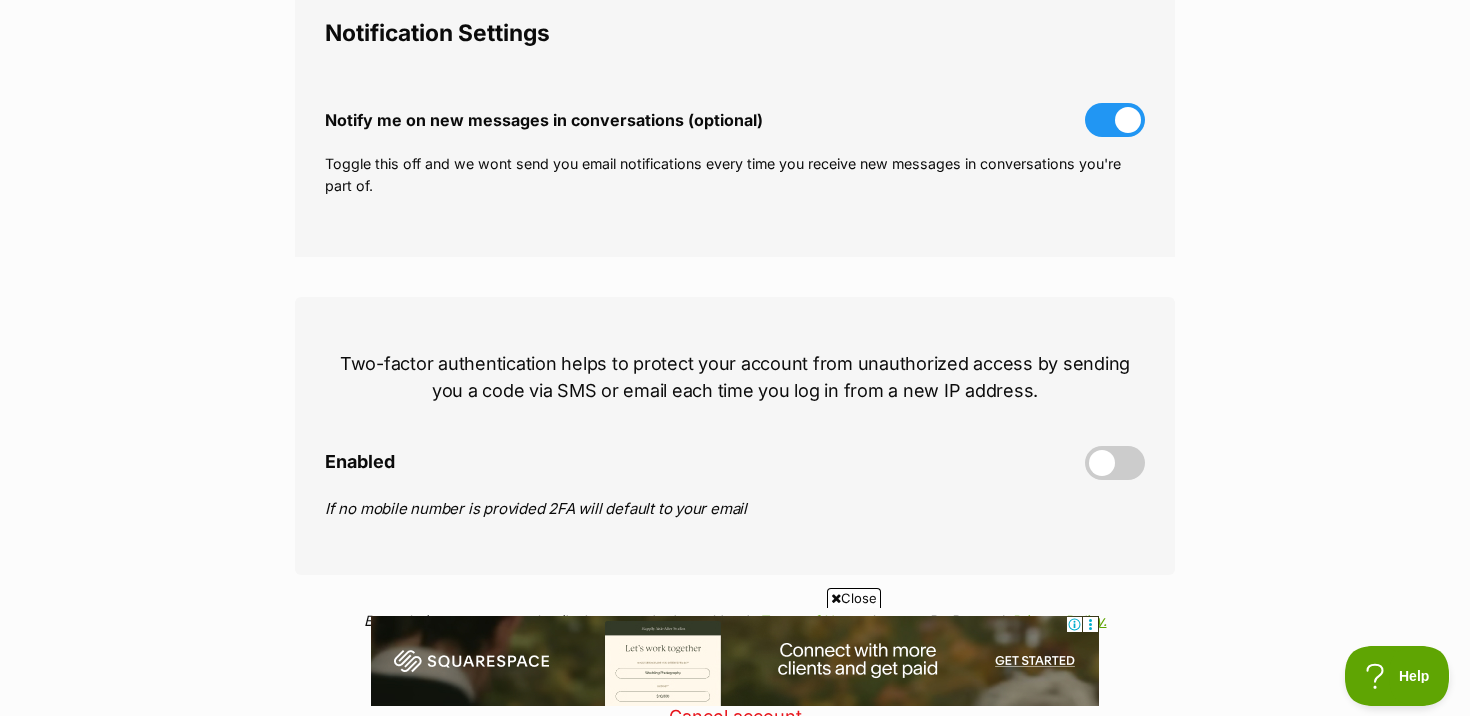 click at bounding box center (1115, 120) 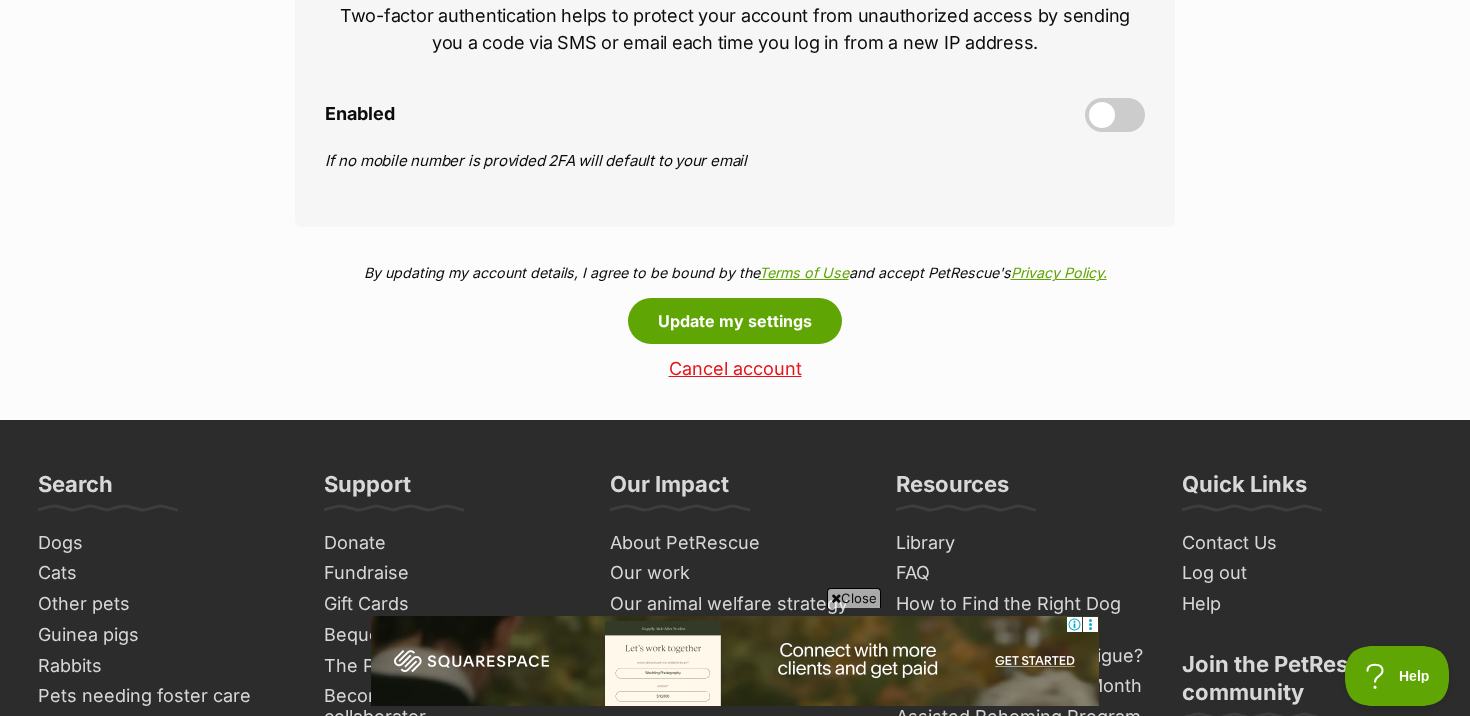 scroll, scrollTop: 1035, scrollLeft: 0, axis: vertical 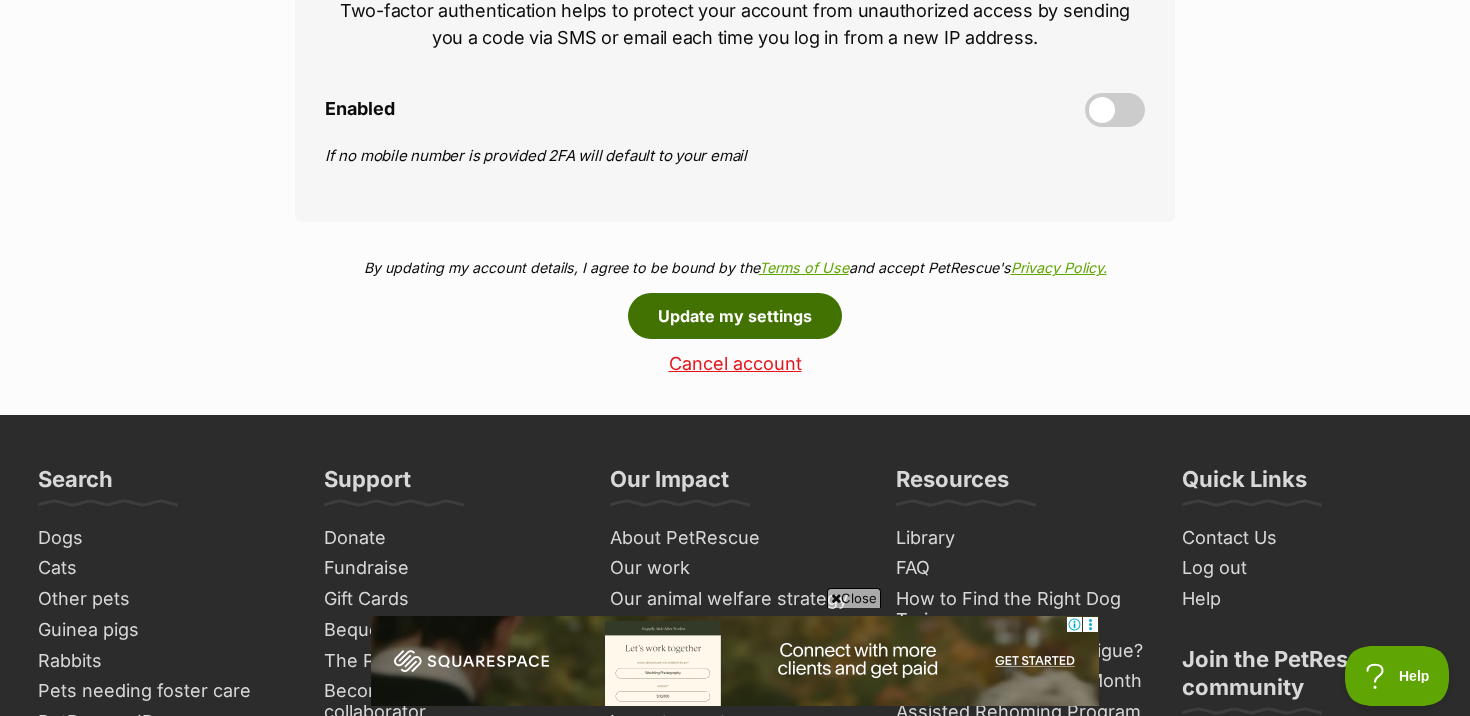 click on "Update my settings" at bounding box center (735, 316) 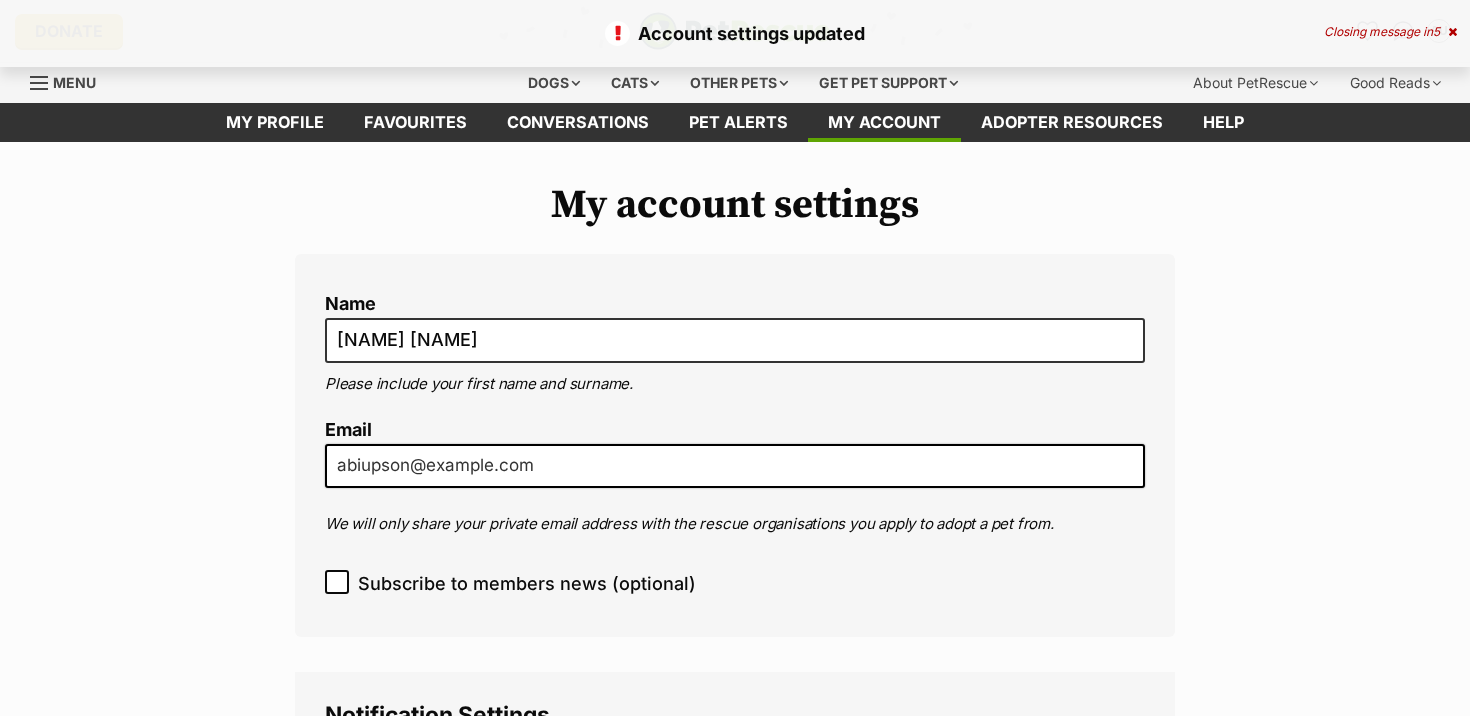 scroll, scrollTop: 0, scrollLeft: 0, axis: both 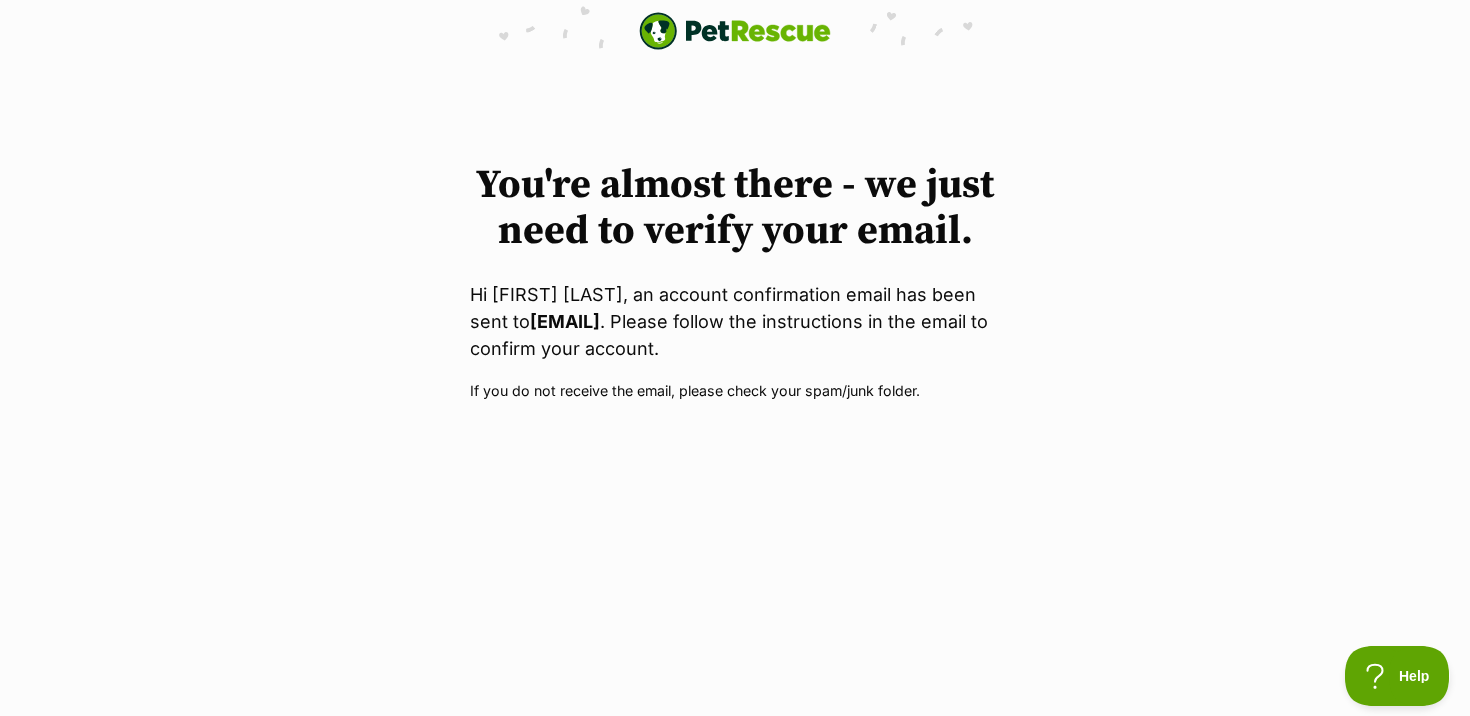 click at bounding box center [735, 31] 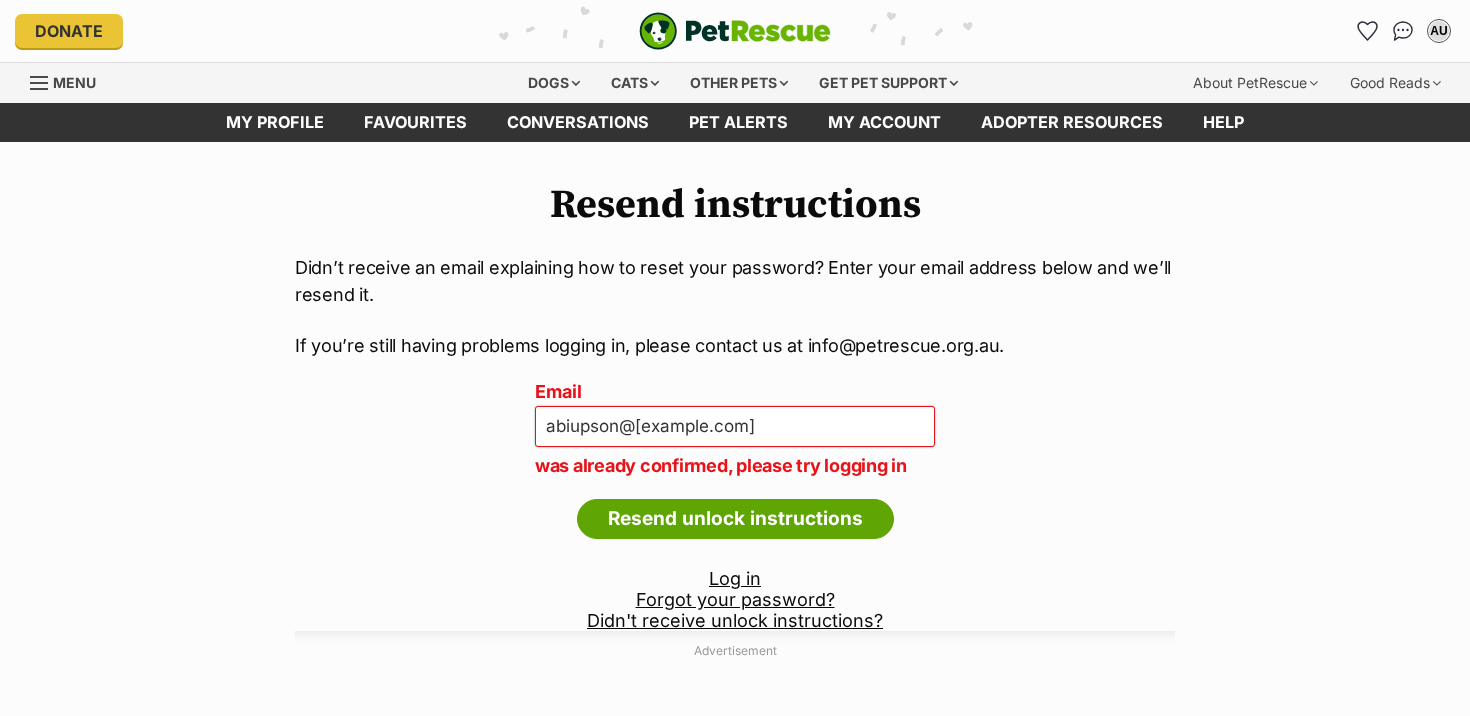 scroll, scrollTop: 0, scrollLeft: 0, axis: both 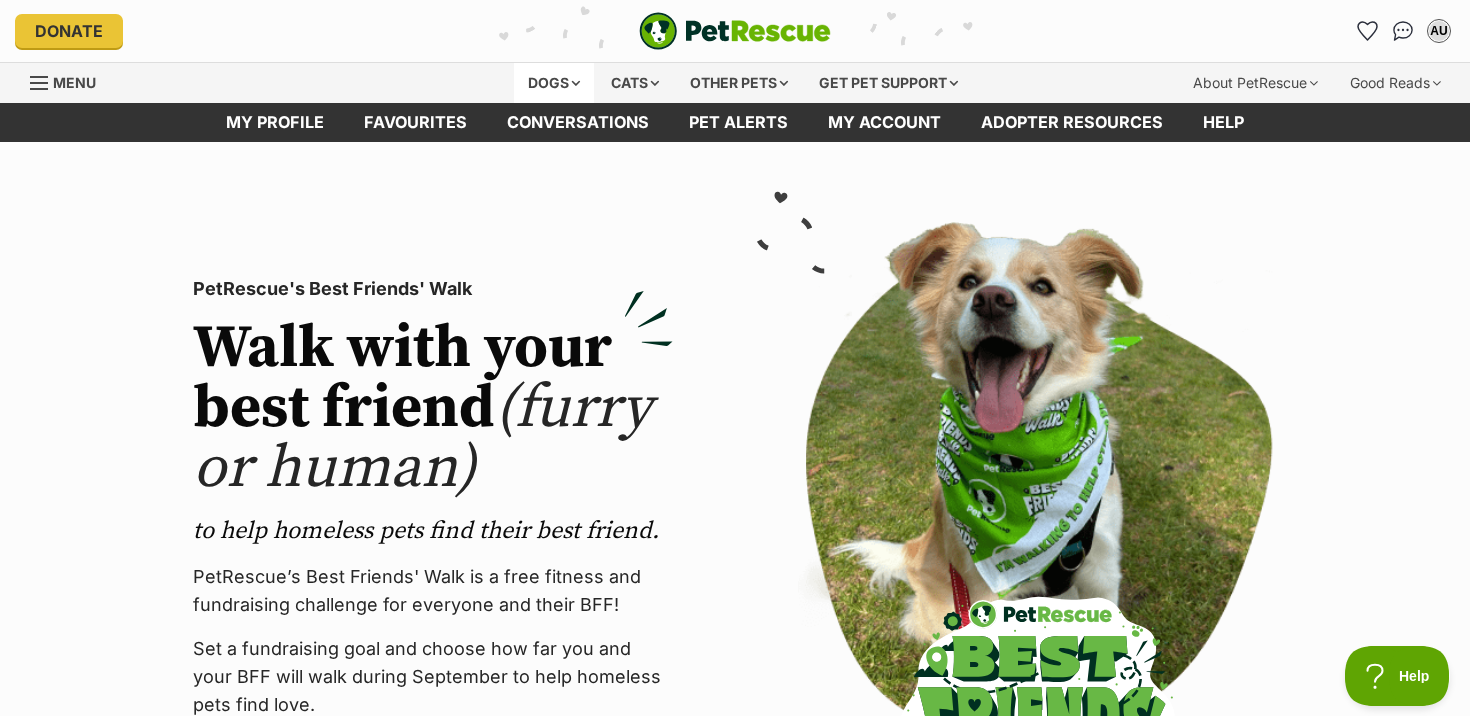 click on "Dogs" at bounding box center [554, 83] 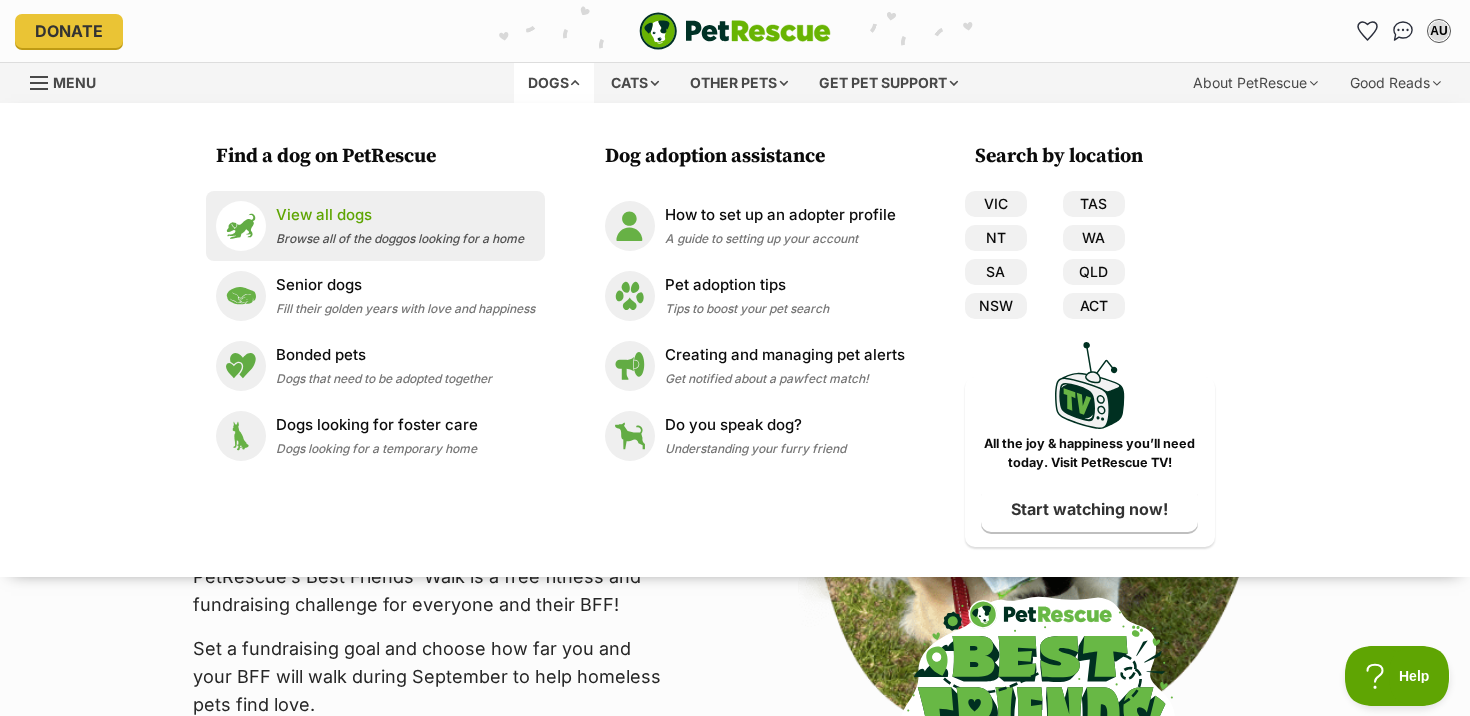 click on "View all dogs" at bounding box center [400, 215] 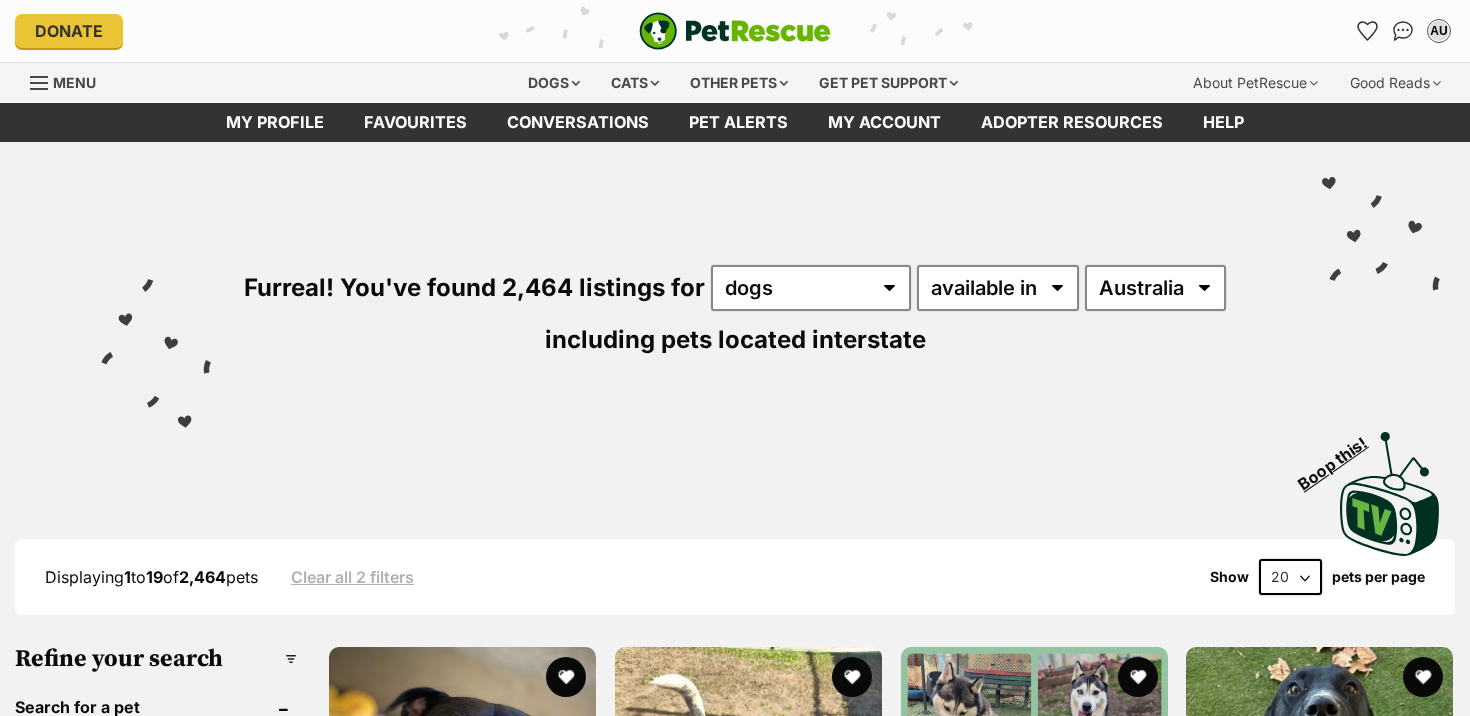 scroll, scrollTop: 0, scrollLeft: 0, axis: both 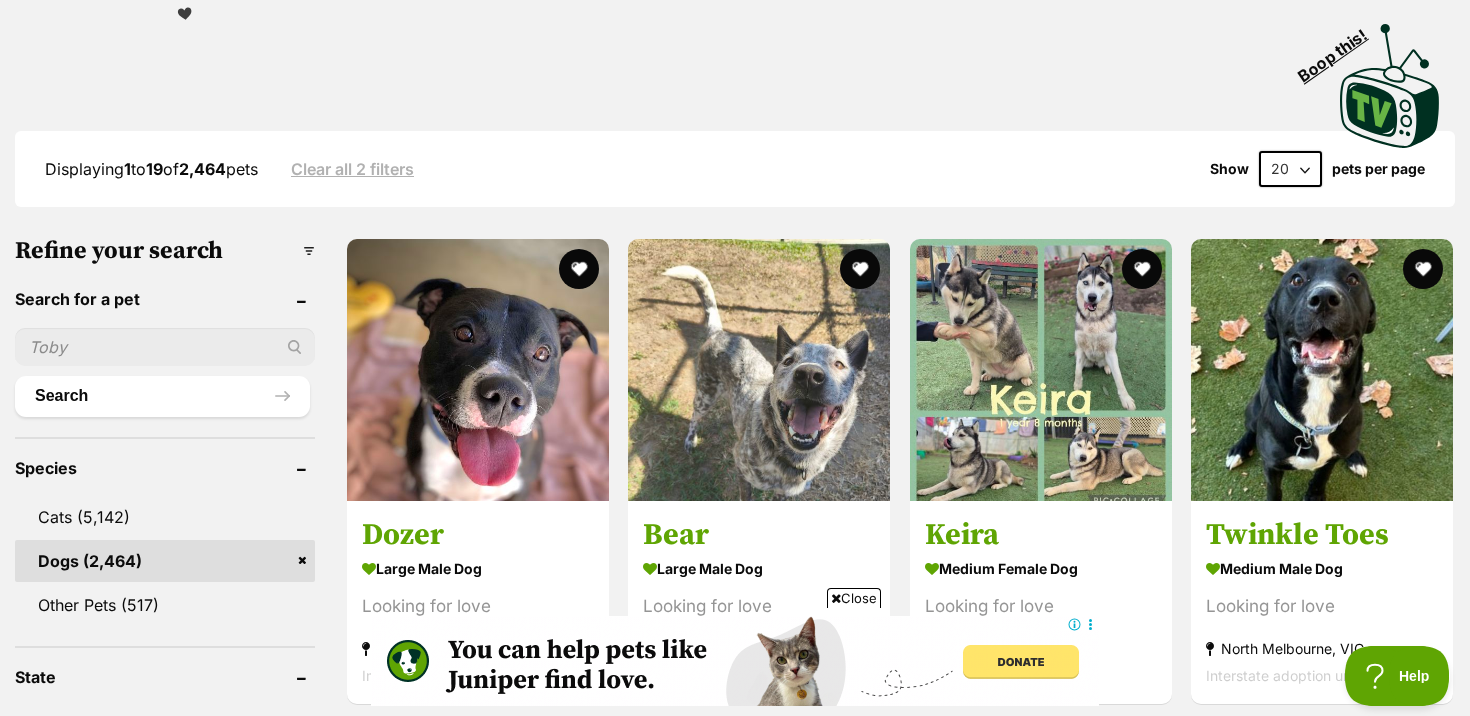 click at bounding box center [165, 347] 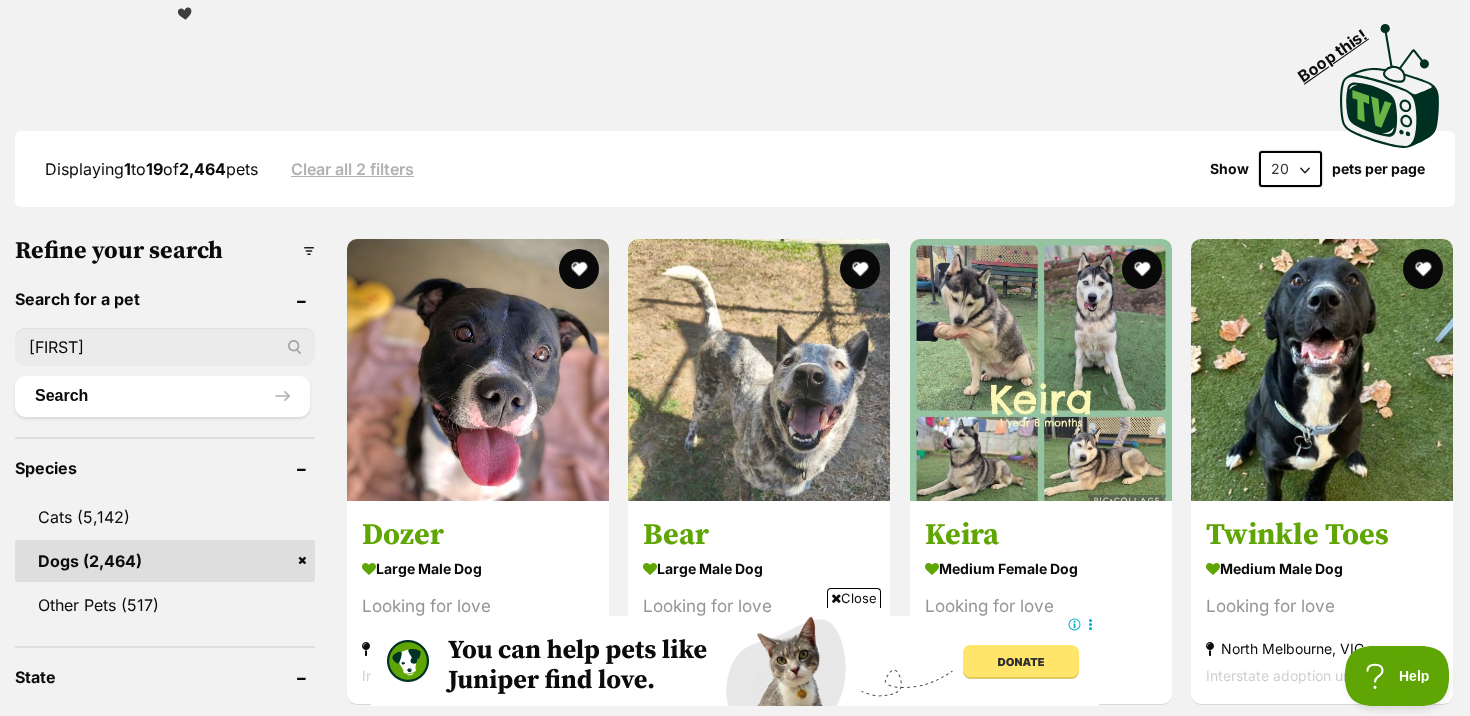 type on "holly" 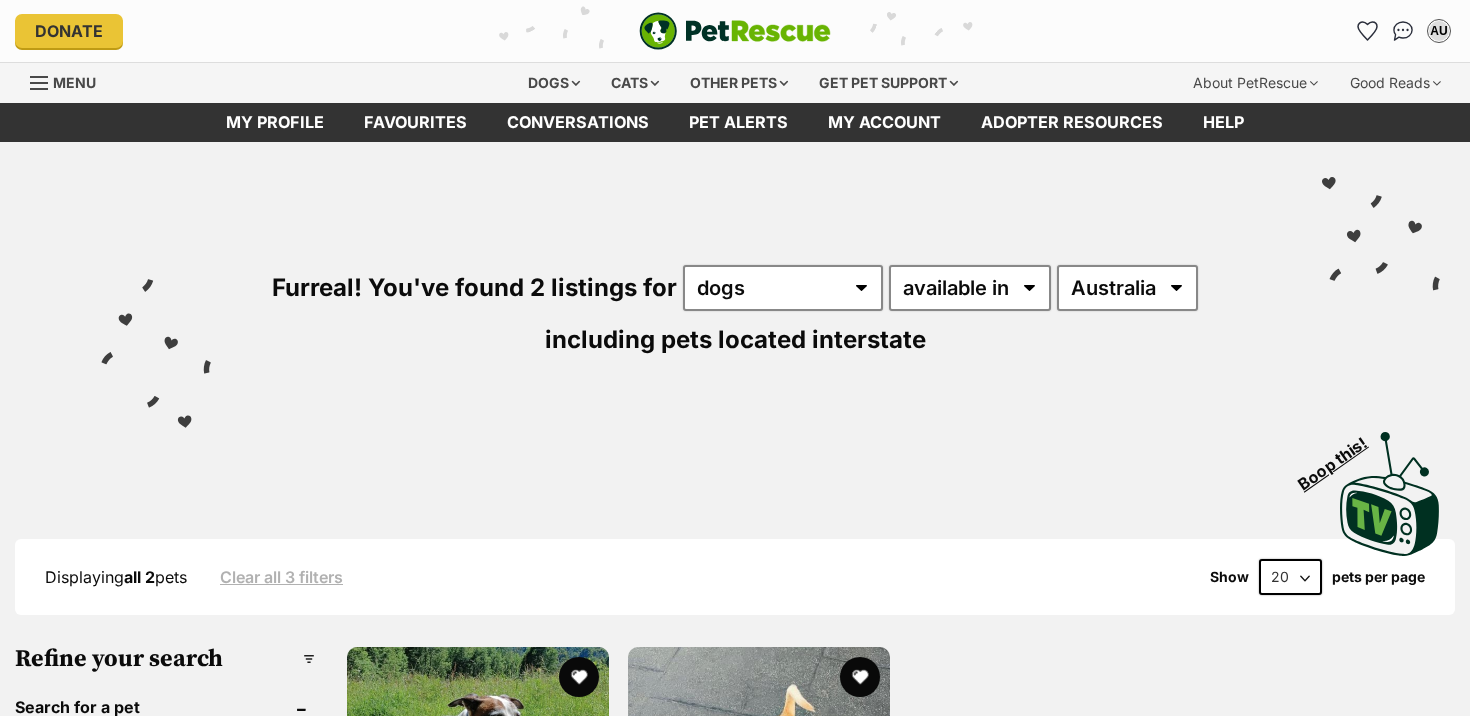 scroll, scrollTop: 0, scrollLeft: 0, axis: both 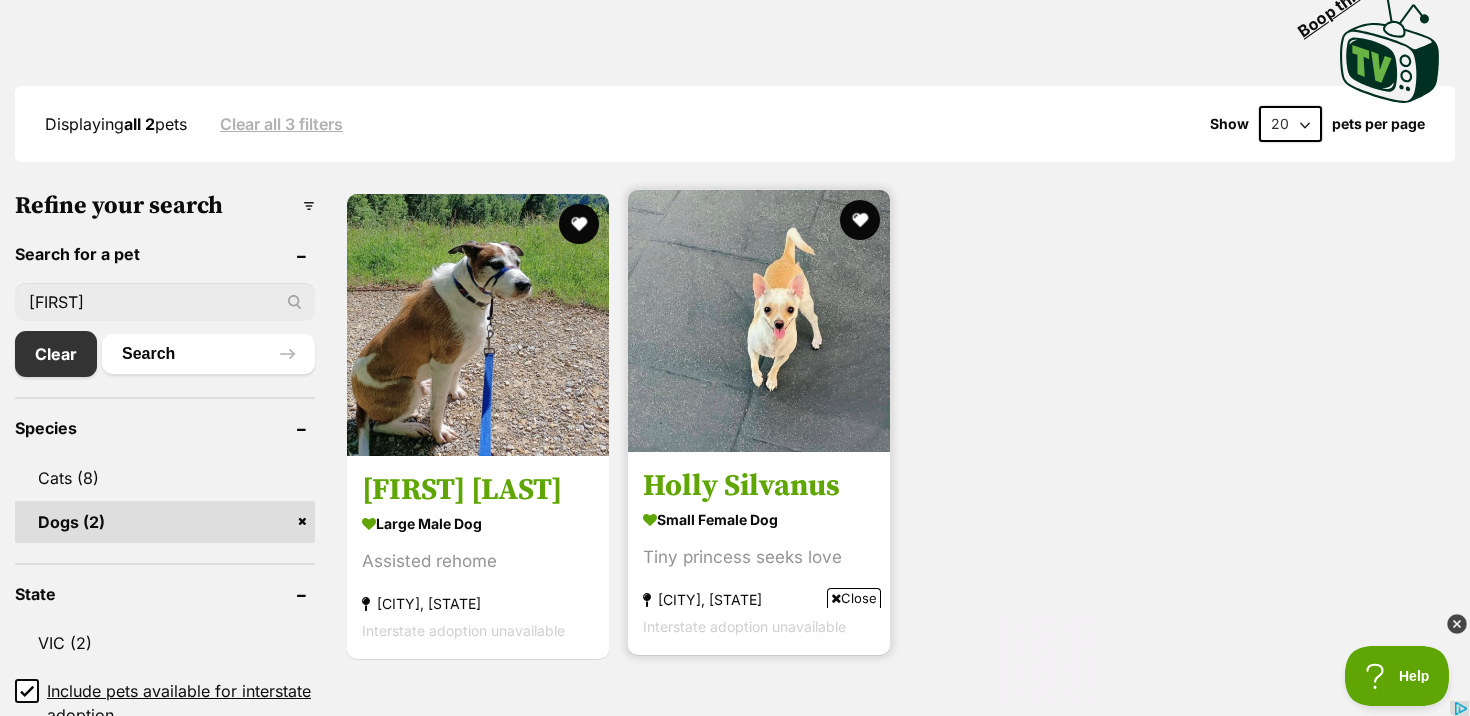 click at bounding box center (759, 321) 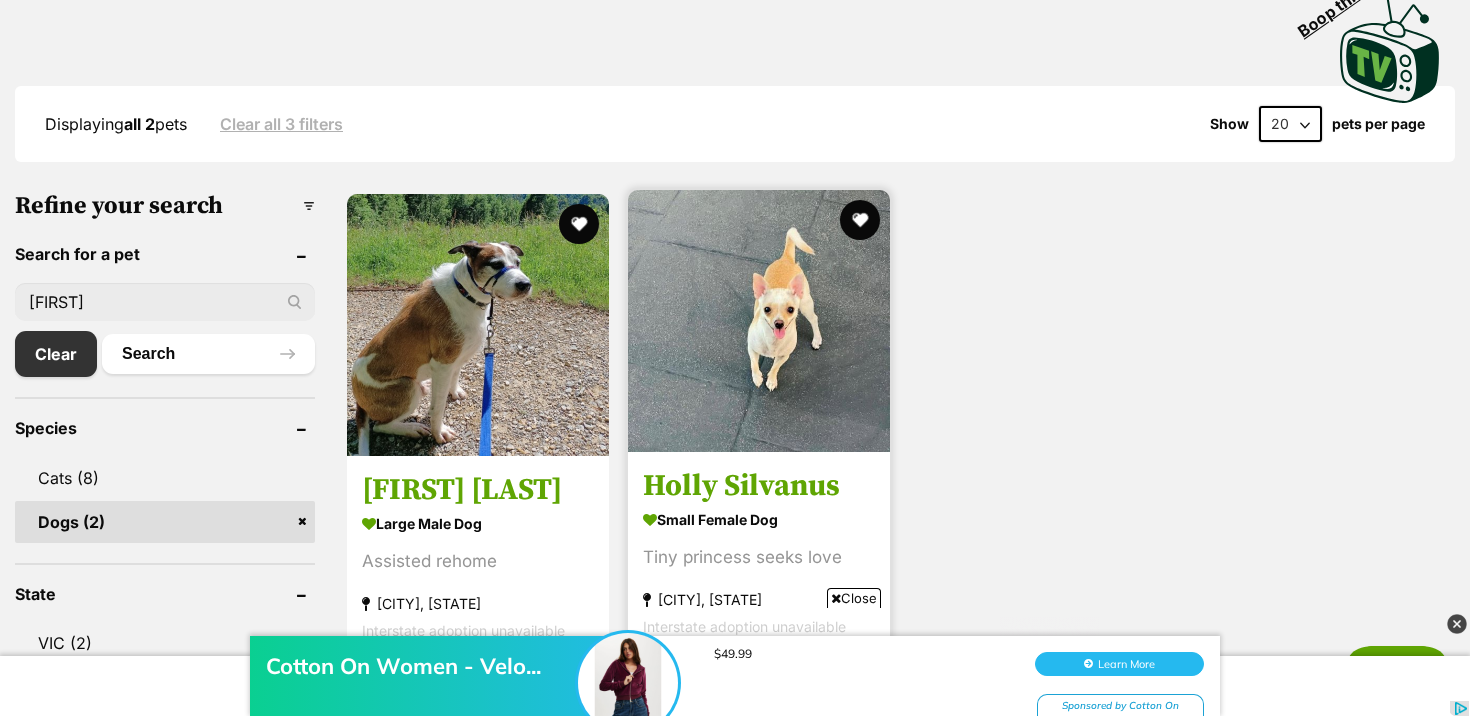 scroll, scrollTop: 0, scrollLeft: 0, axis: both 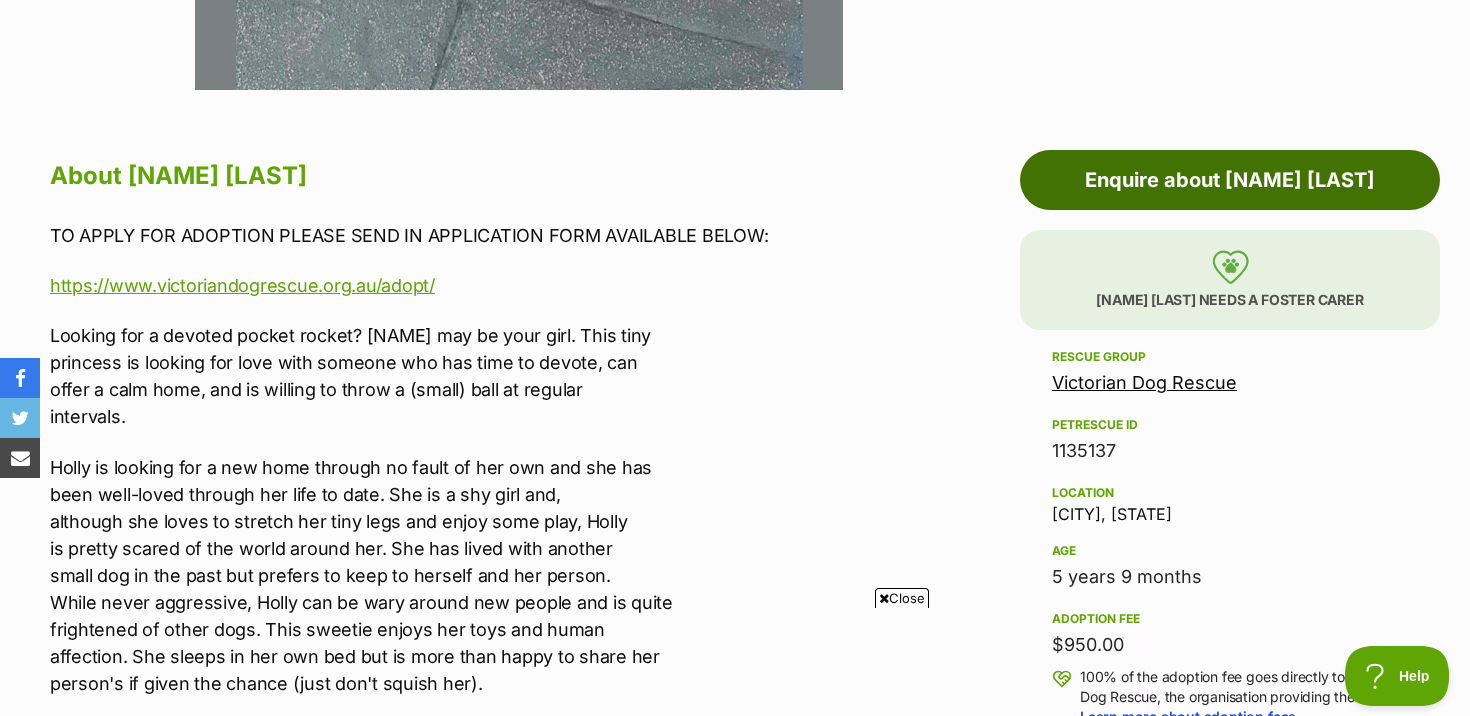 click on "Enquire about [NAME] [LAST]" at bounding box center [1230, 180] 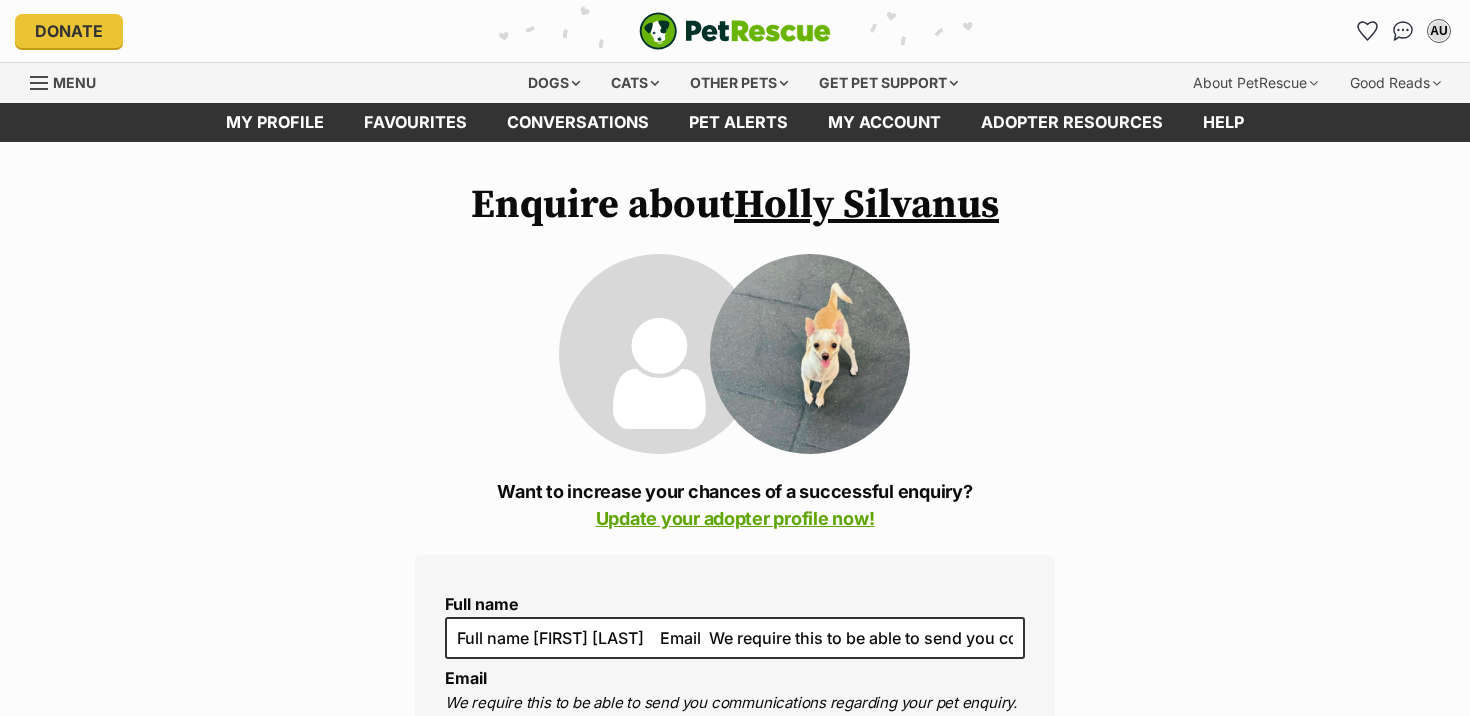 scroll, scrollTop: 0, scrollLeft: 0, axis: both 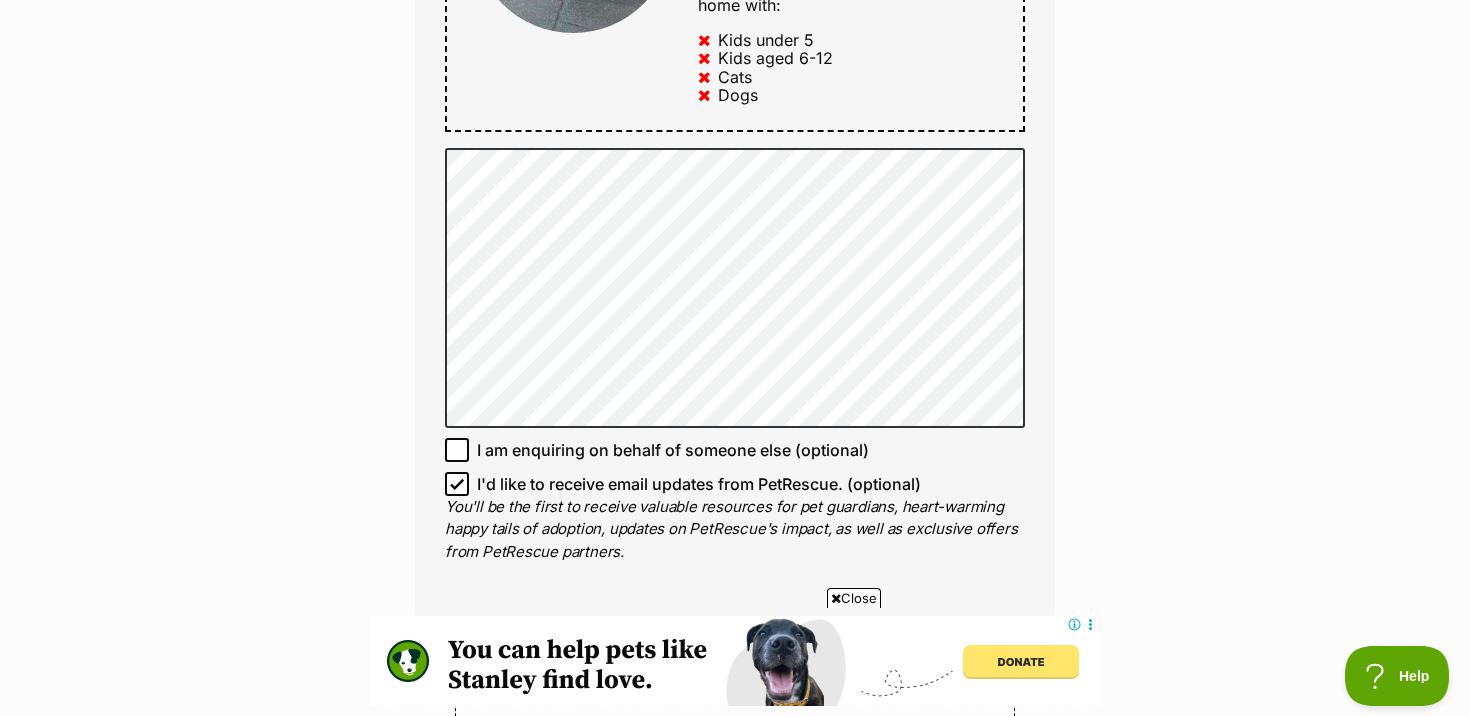 click on "I'd like to receive email updates from PetRescue. (optional)" at bounding box center (699, 484) 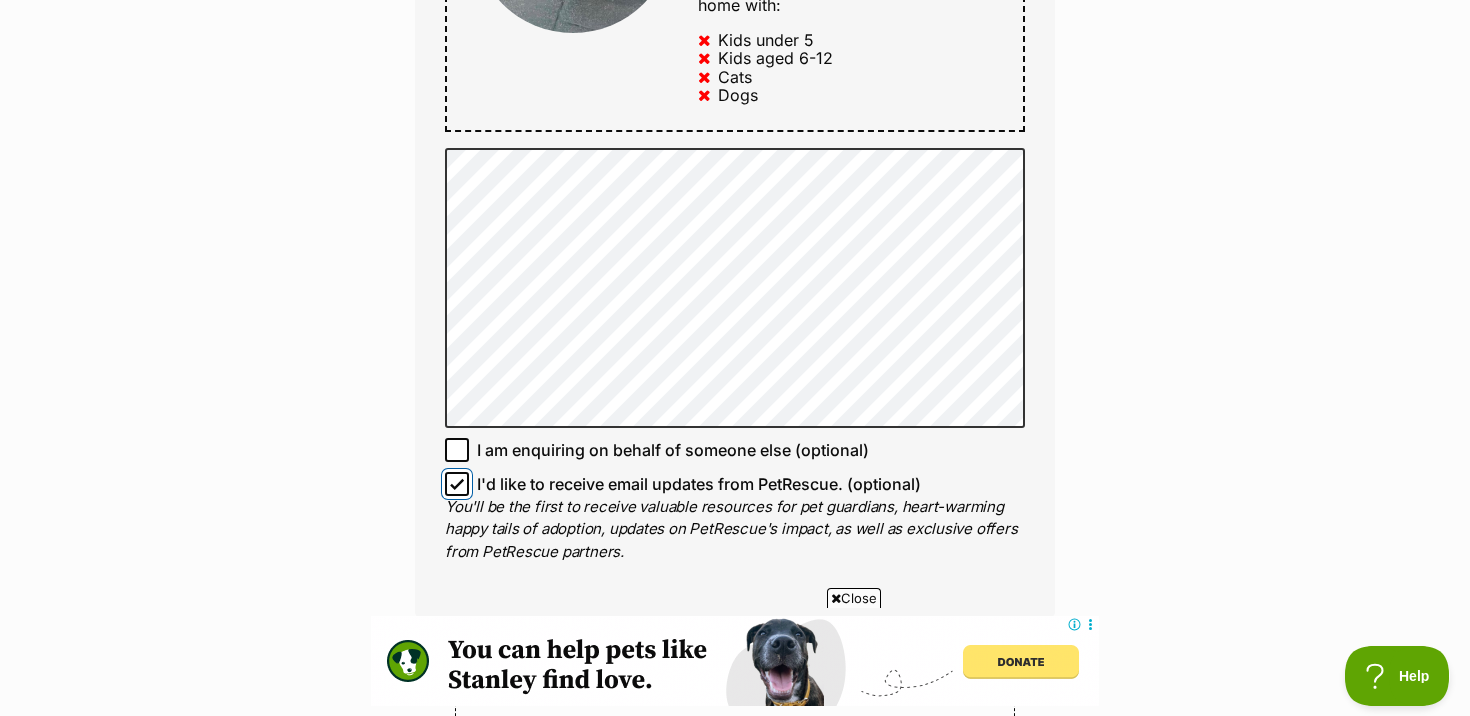 click on "I'd like to receive email updates from PetRescue. (optional)" at bounding box center (457, 484) 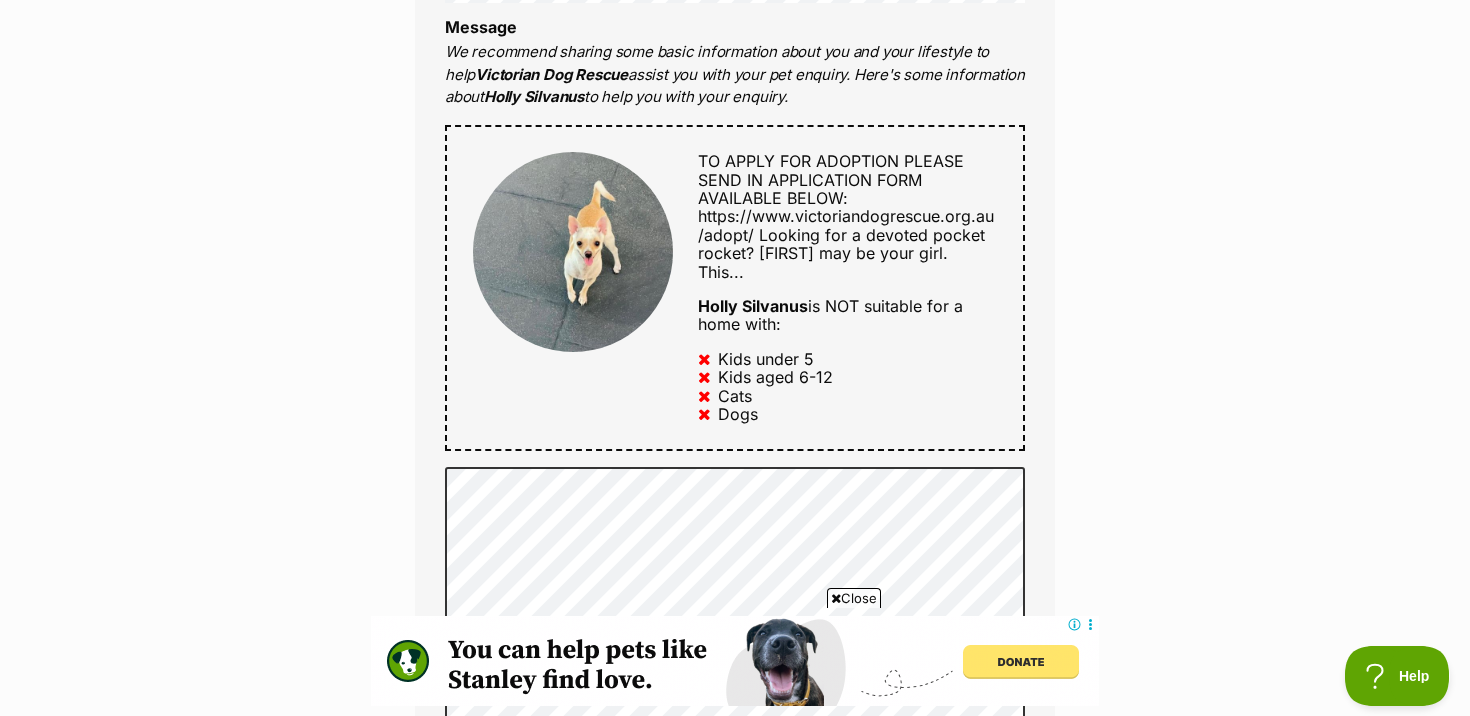 scroll, scrollTop: 985, scrollLeft: 0, axis: vertical 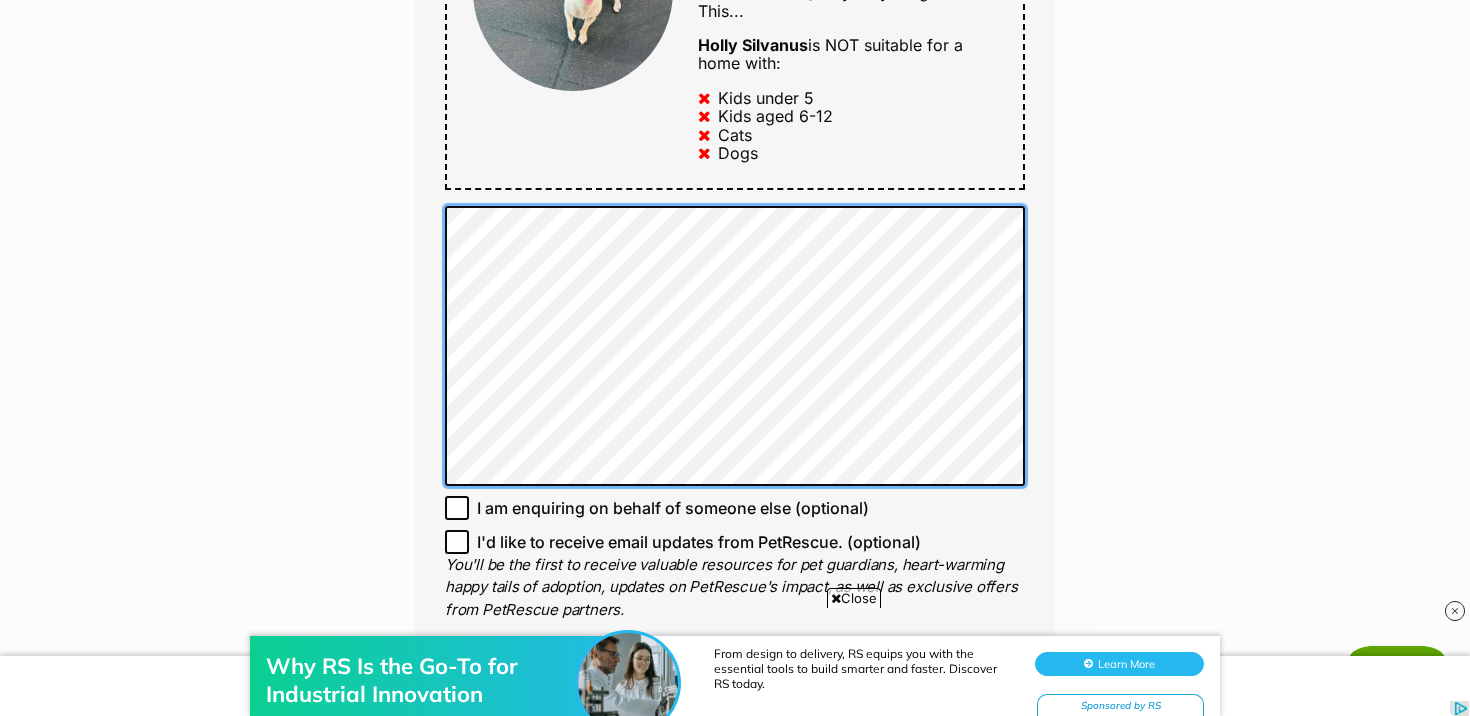 click on "Full name Abi Upson
Email
We require this to be able to send you communications regarding your pet enquiry.
abiupson@gmail.com
Phone number United States +1 United Kingdom +44 Afghanistan (‫افغانستان‬‎) +93 Albania (Shqipëri) +355 Algeria (‫الجزائر‬‎) +213 American Samoa +1684 Andorra +376 Angola +244 Anguilla +1264 Antigua and Barbuda +1268 Argentina +54 Armenia (Հայաստան) +374 Aruba +297 Australia +61 Austria (Österreich) +43 Azerbaijan (Azərbaycan) +994 Bahamas +1242 Bahrain (‫البحرين‬‎) +973 Bangladesh (বাংলাদেশ) +880 Barbados +1246 Belarus (Беларусь) +375 Belgium (België) +32 Belize +501 Benin (Bénin) +229 Bermuda +1441 Bhutan (འབྲུག) +975 Bolivia +591 Bosnia and Herzegovina (Босна и Херцеговина) +387 Botswana +267 Brazil (Brasil) +55 British Indian Ocean Territory +246 British Virgin Islands +1284 Brunei +673 Bulgaria (България) +359 Burkina Faso +226 Burundi (Uburundi)" at bounding box center [735, 4] 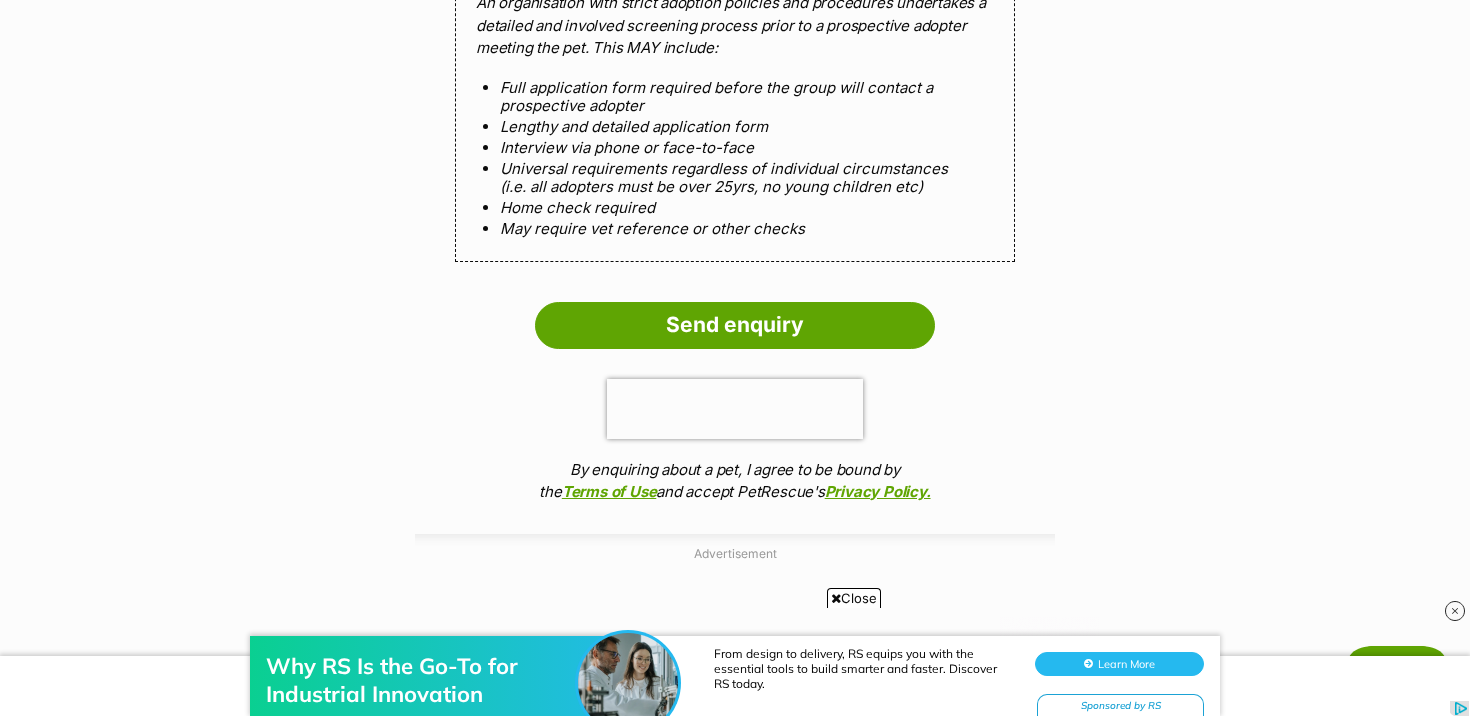 scroll, scrollTop: 2017, scrollLeft: 0, axis: vertical 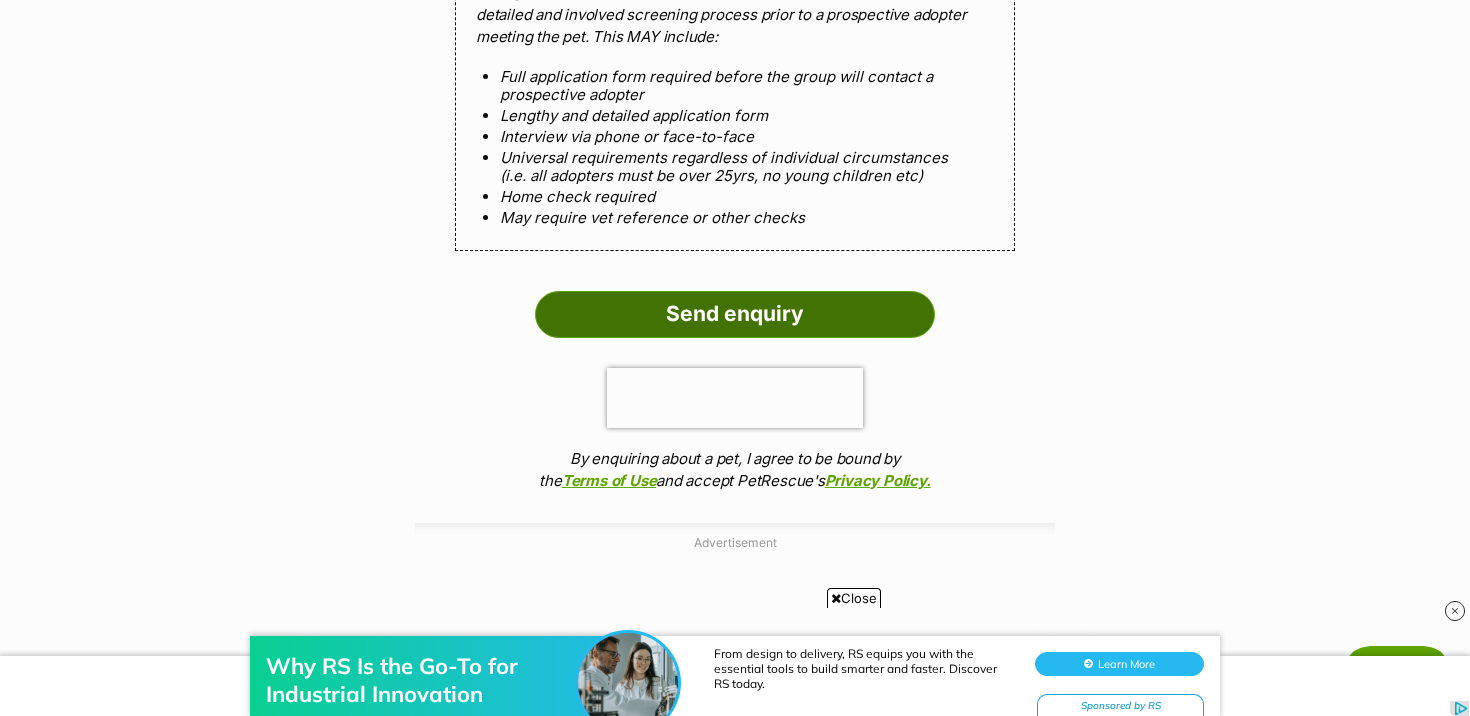 click on "Send enquiry" at bounding box center [735, 314] 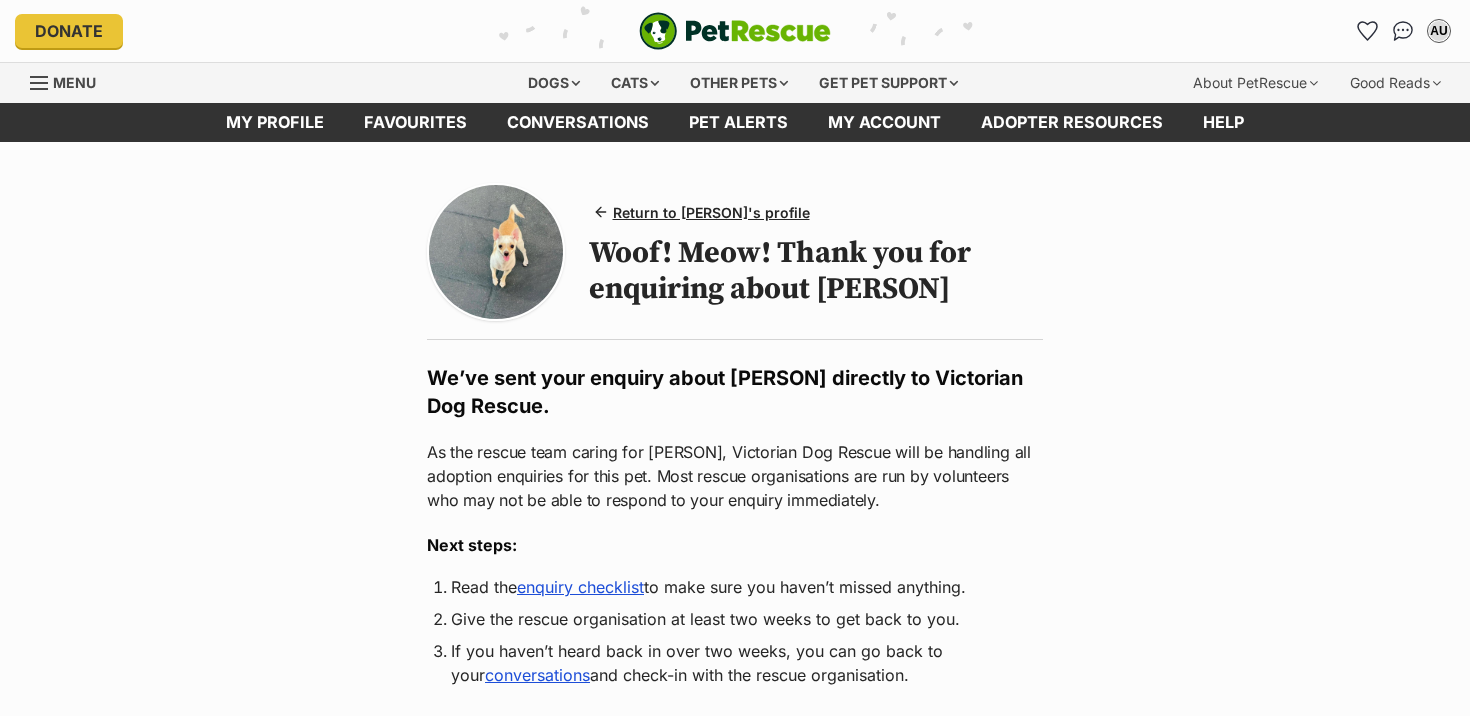 scroll, scrollTop: 0, scrollLeft: 0, axis: both 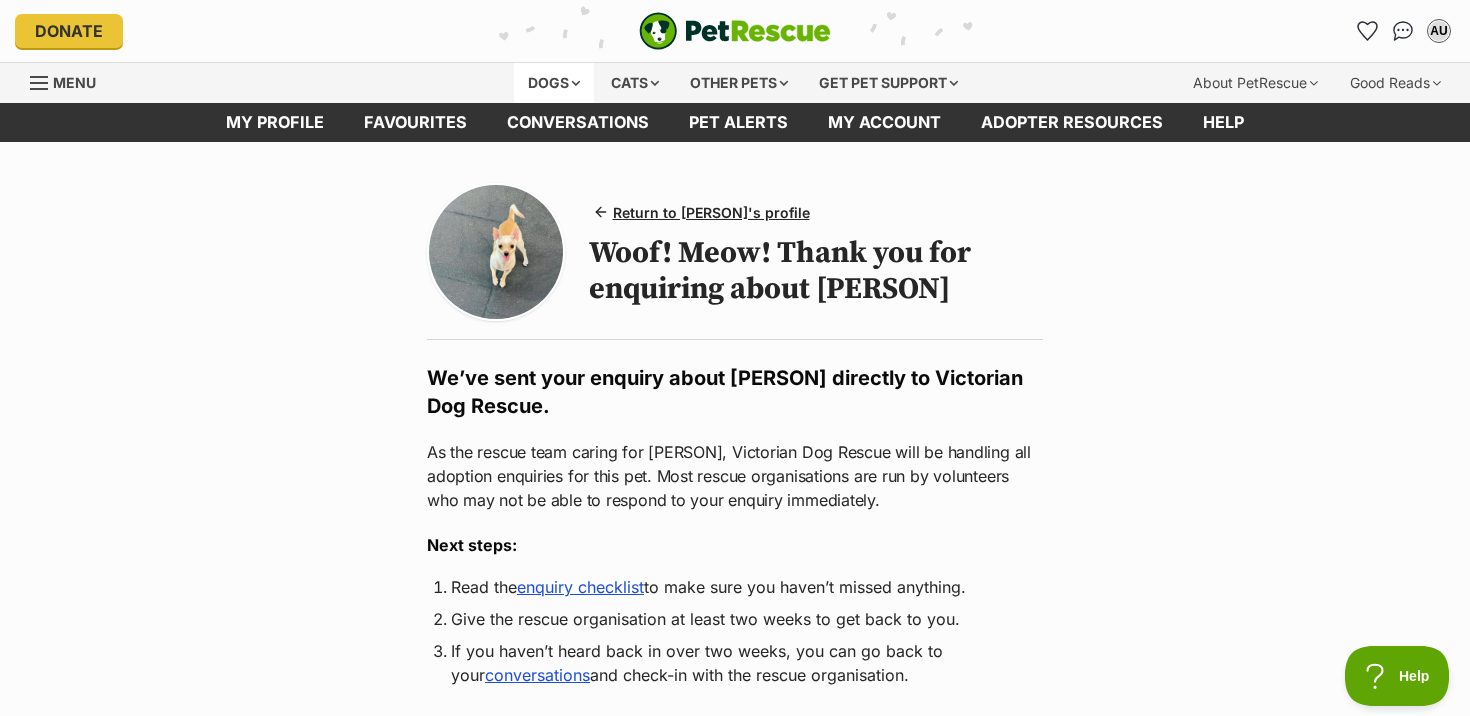 click on "Dogs" at bounding box center [554, 83] 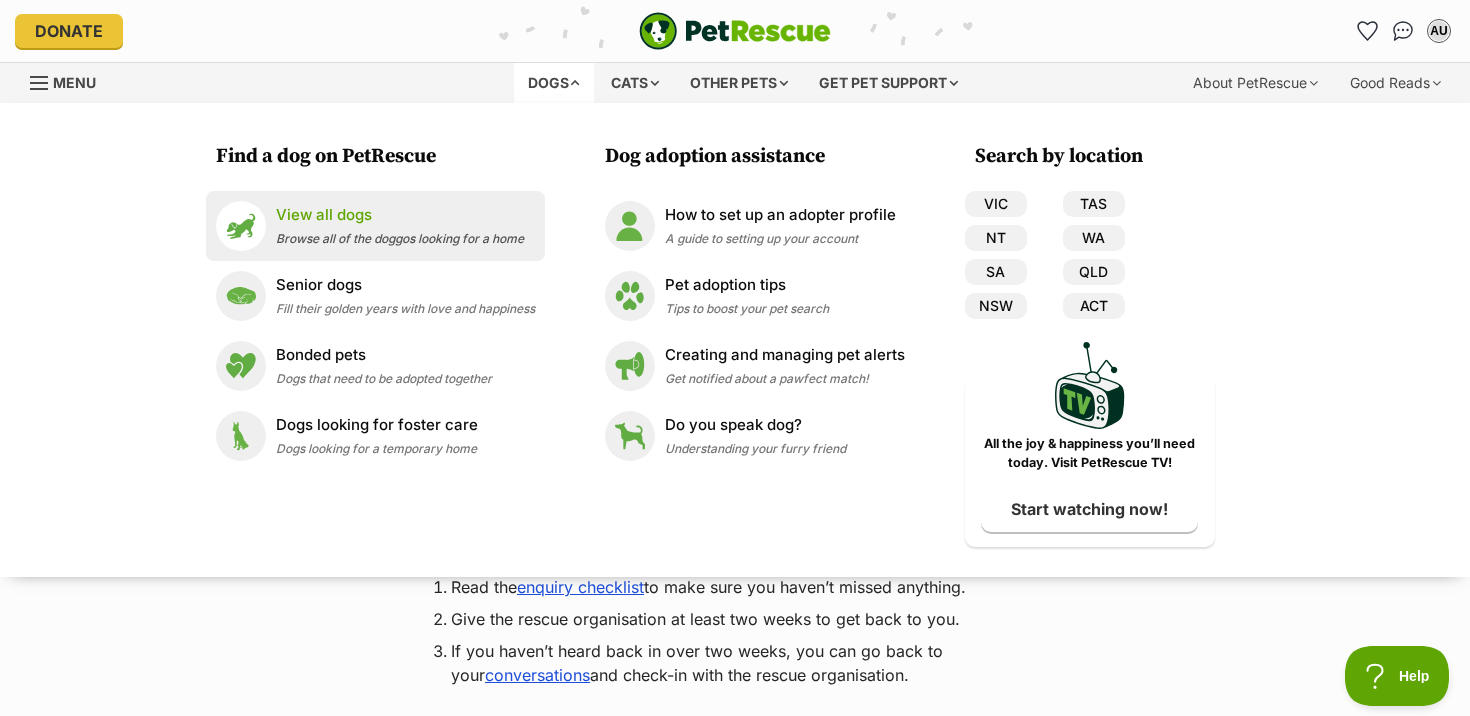 click on "Browse all of the doggos looking for a home" at bounding box center (400, 238) 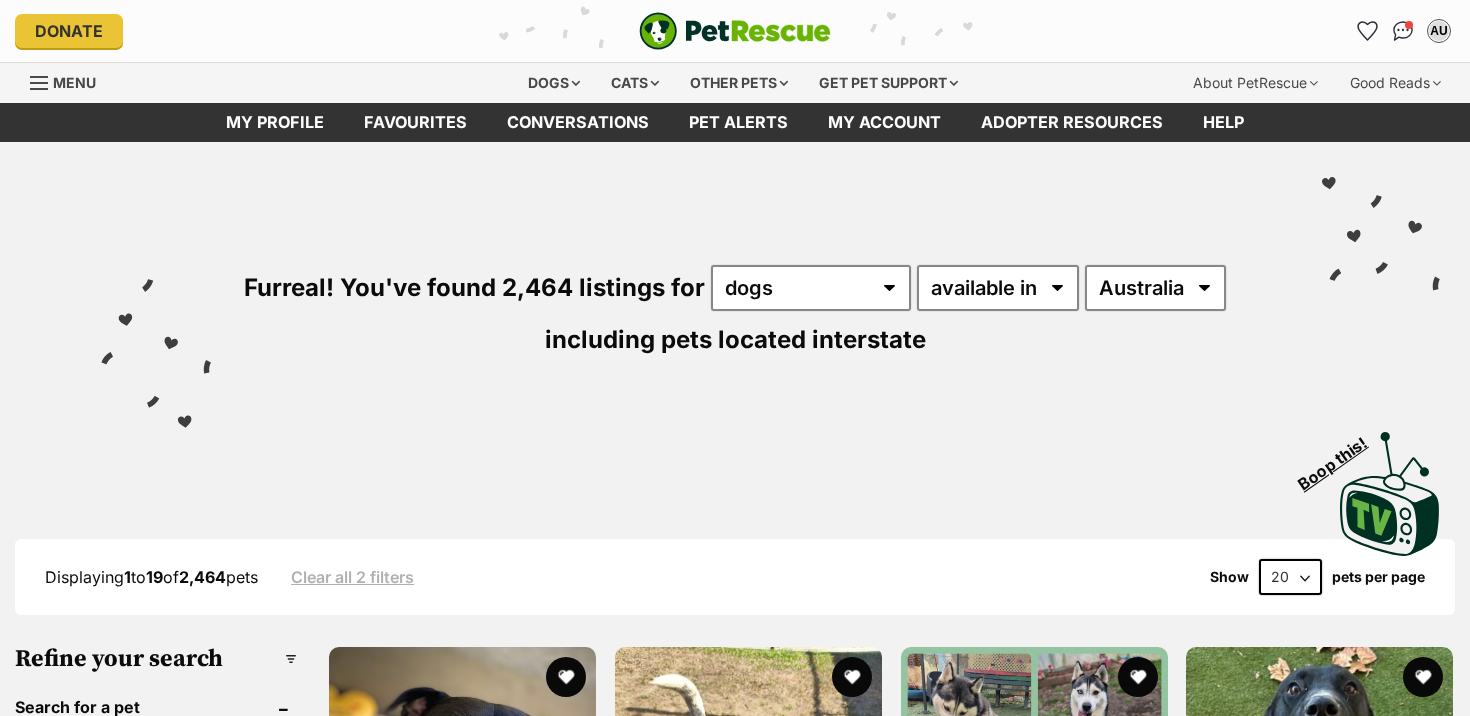 scroll, scrollTop: 0, scrollLeft: 0, axis: both 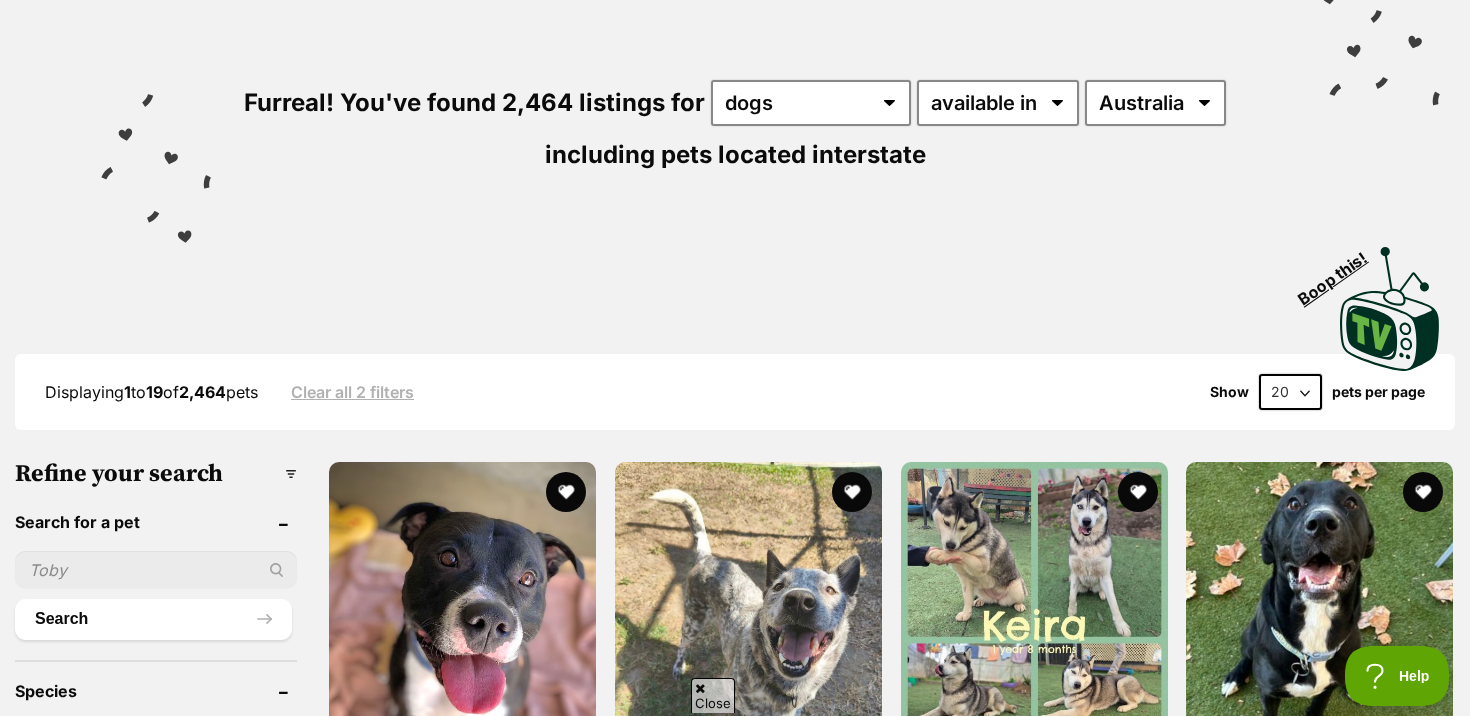 click at bounding box center (156, 570) 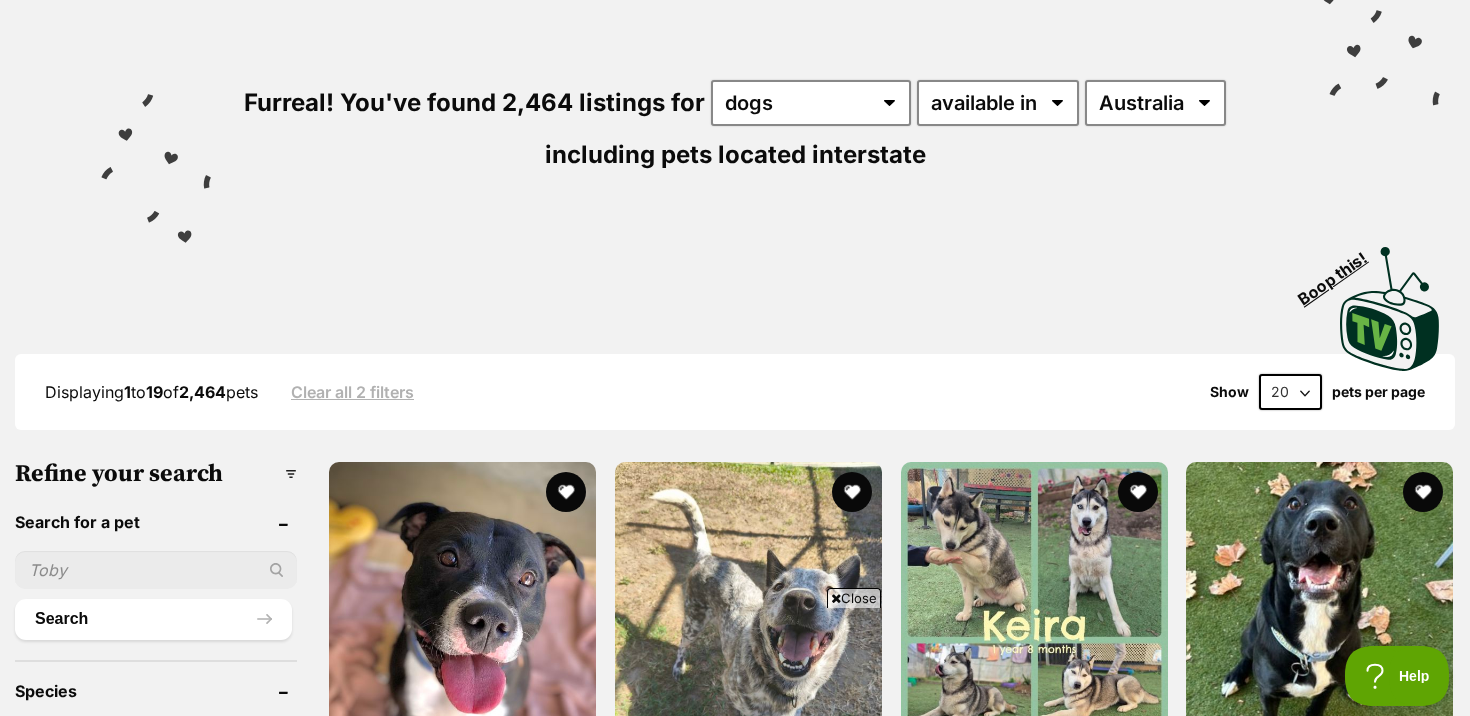 scroll, scrollTop: 0, scrollLeft: 0, axis: both 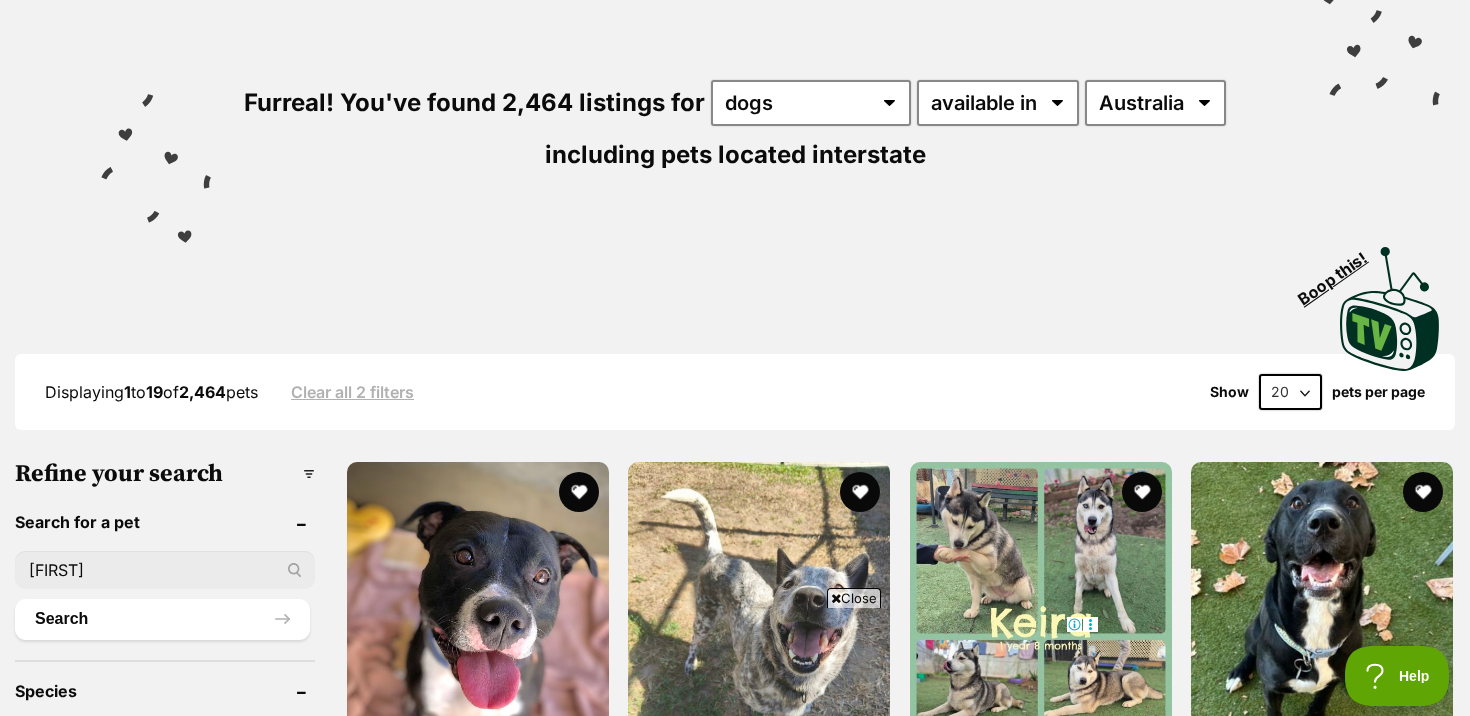 type on "[FIRST]" 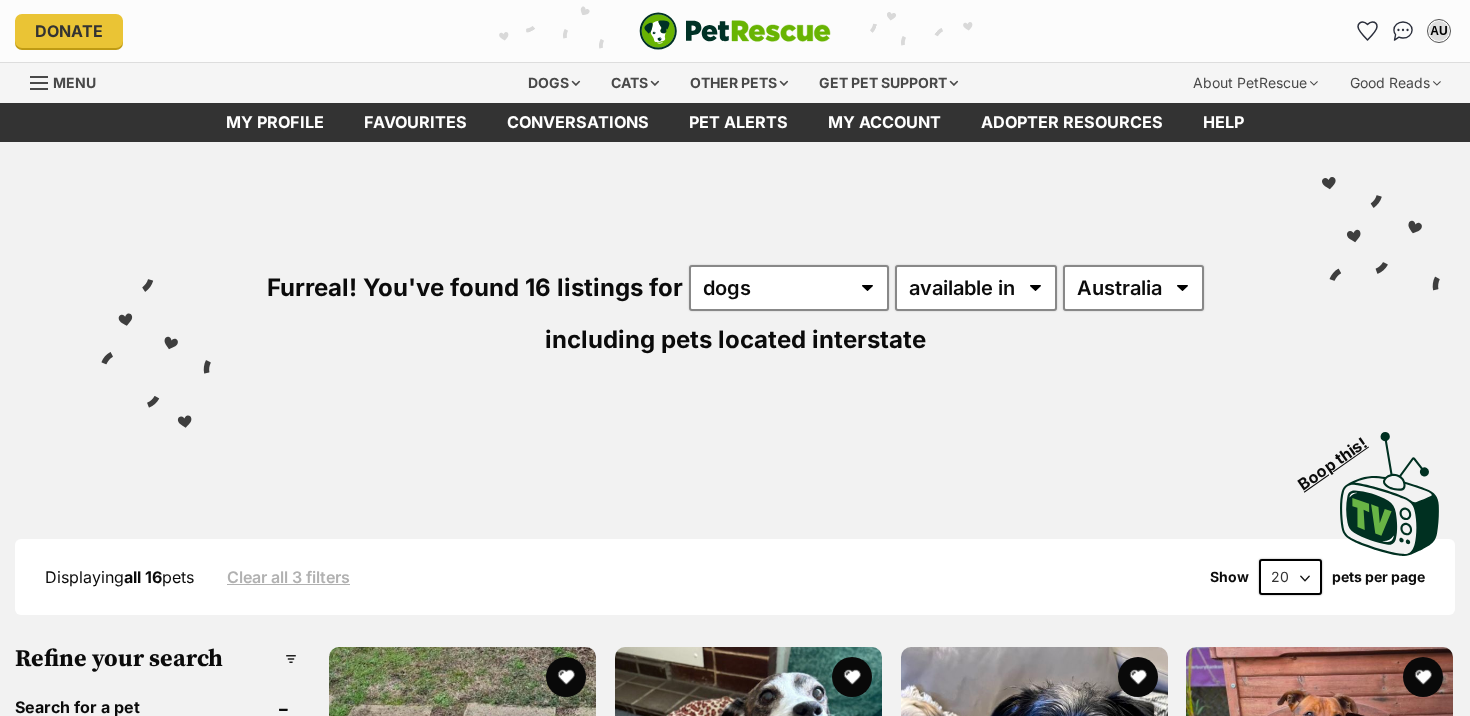 scroll, scrollTop: 254, scrollLeft: 0, axis: vertical 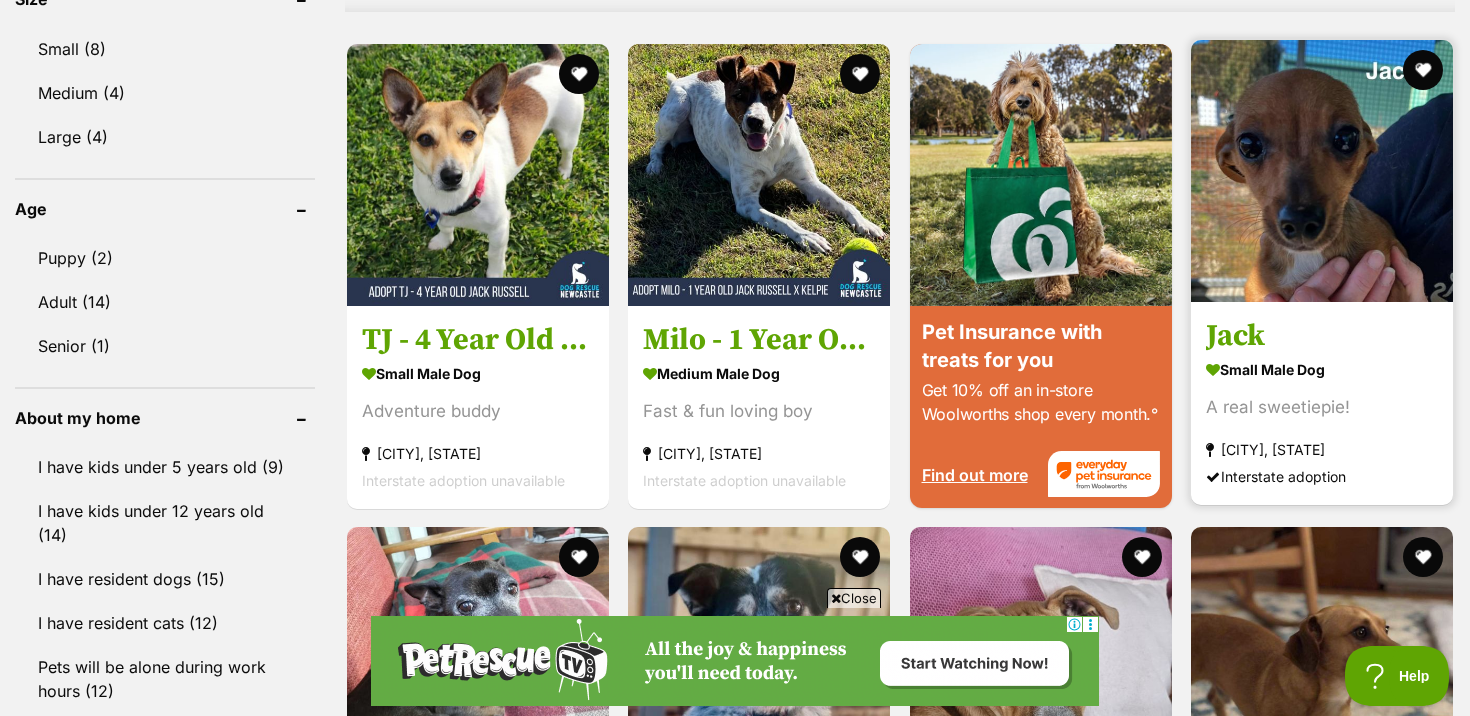 click on "Jack
small male Dog
A real sweetiepie!
Kunama, NSW
Interstate adoption" at bounding box center [1322, 402] 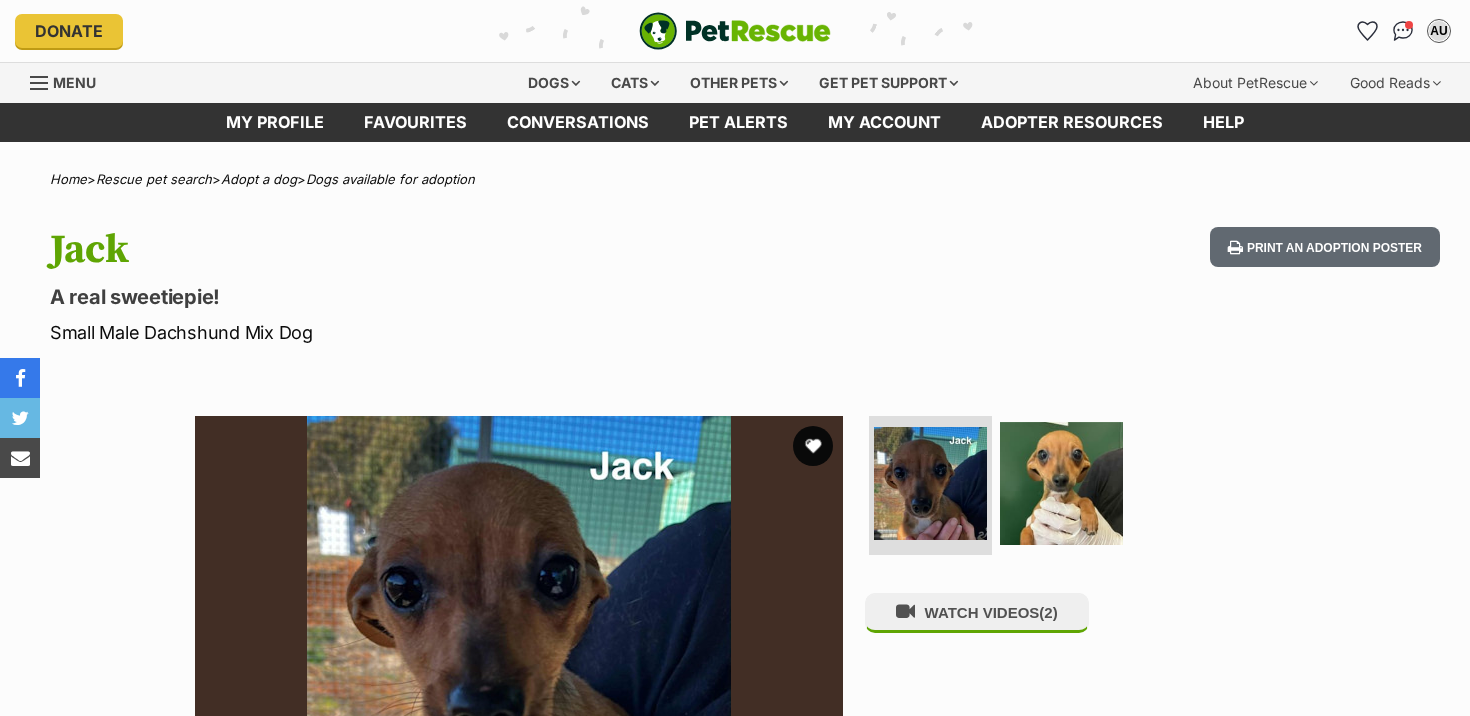 scroll, scrollTop: 0, scrollLeft: 0, axis: both 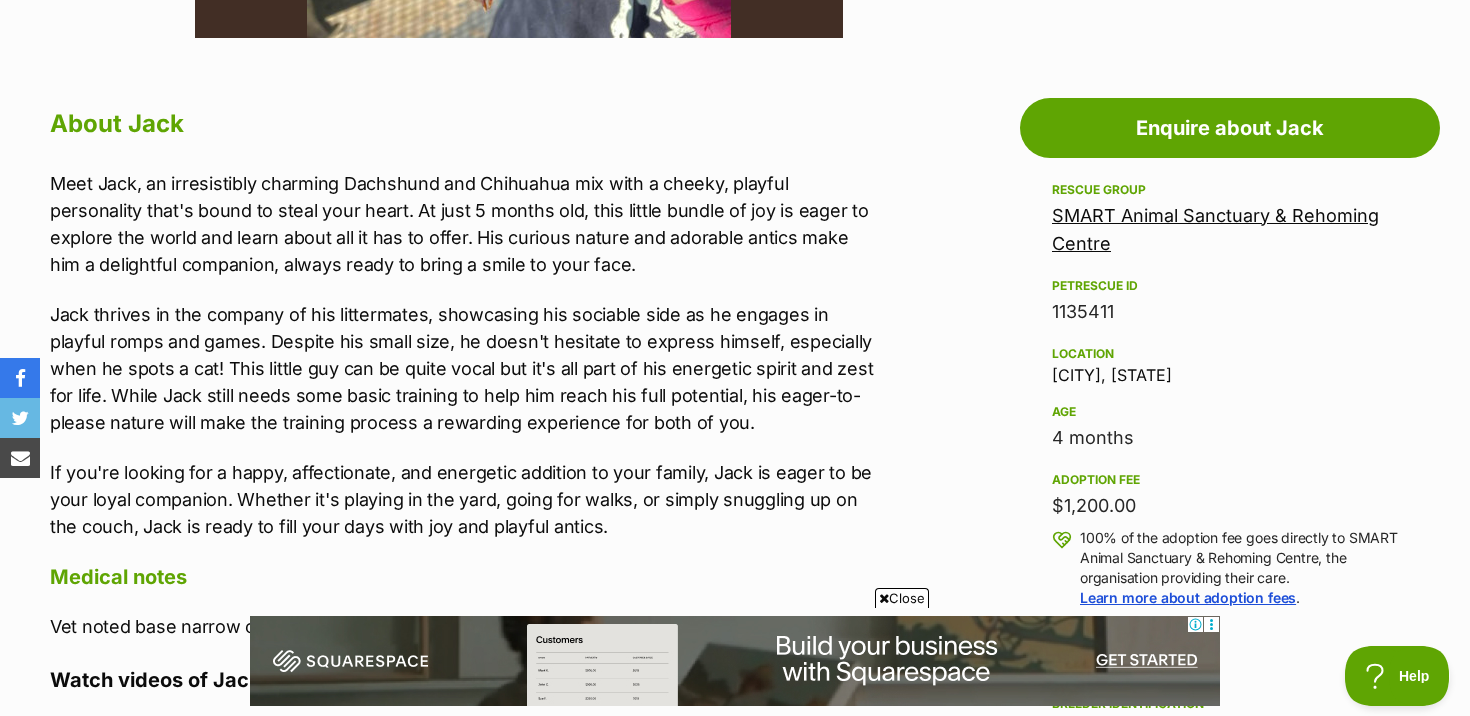 click on "Advertisement
Adoption information
I've been adopted!
This pet is no longer available
On Hold
Enquire about Jack
Find available pets like this!
Rescue group
SMART Animal Sanctuary & Rehoming Centre
PetRescue ID
1135411
Location
Kunama, NSW
Age
4 months
Adoption fee
$1,200.00
100% of the adoption fee goes directly to SMART Animal Sanctuary & Rehoming Centre, the organisation providing their care.
Learn more about adoption fees .
Microchip number
991003003232699
Breeder identification
N/A
Rehoming organisation
R251000078
Source number
R251000078
Last updated
04 Aug, 2025
Pre-adoption checks
Desexed
Vaccinated
Interstate adoption (ACT, NSW, VIC)
Wormed
About Jack
Medical notes
Watch videos of Jack" at bounding box center [735, 1187] 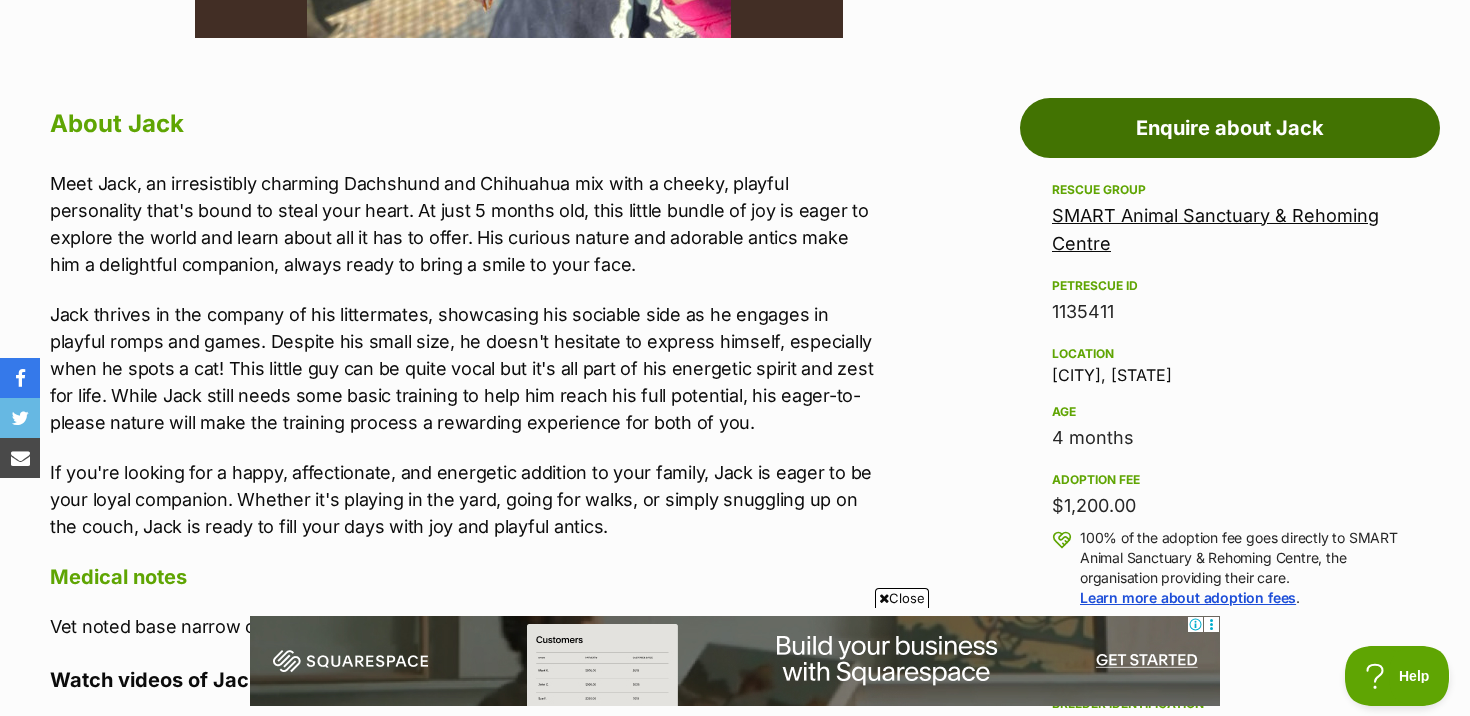 click on "Enquire about Jack" at bounding box center [1230, 128] 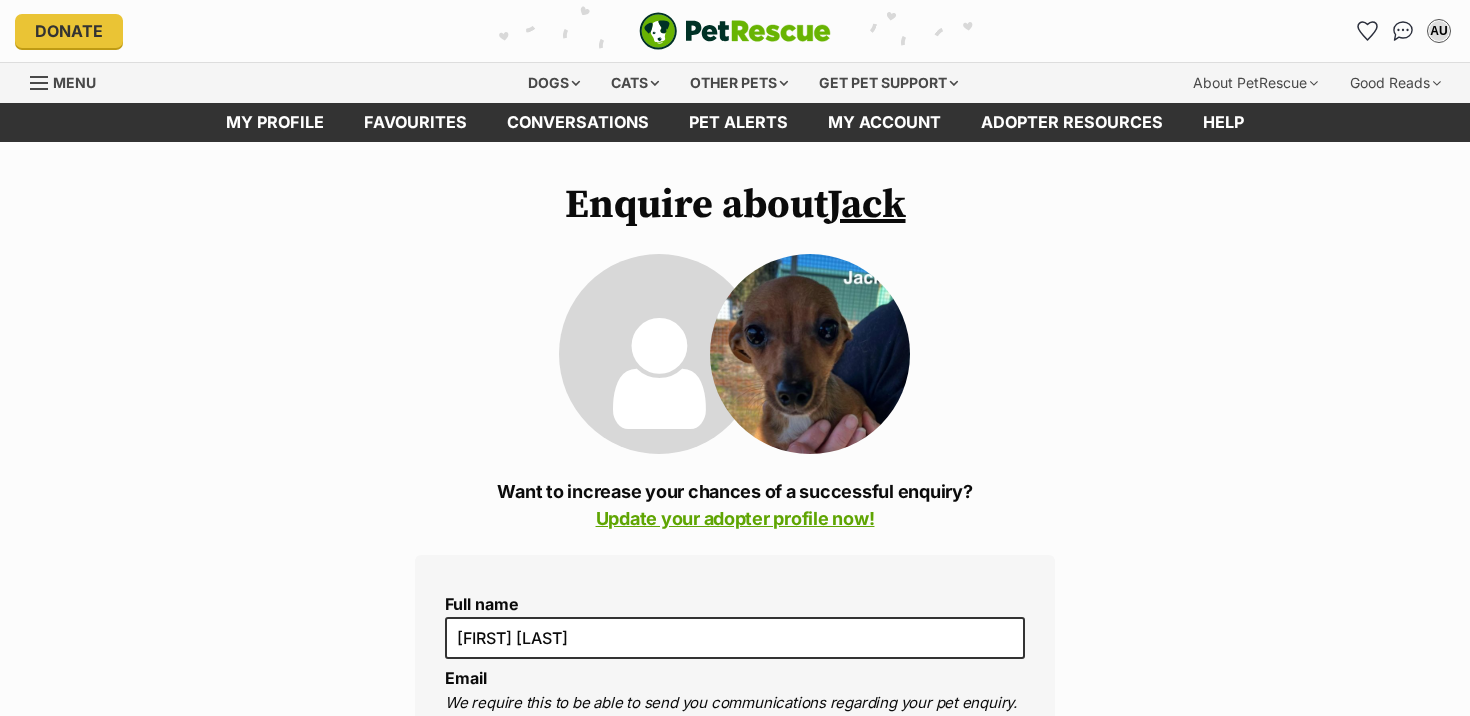scroll, scrollTop: 0, scrollLeft: 0, axis: both 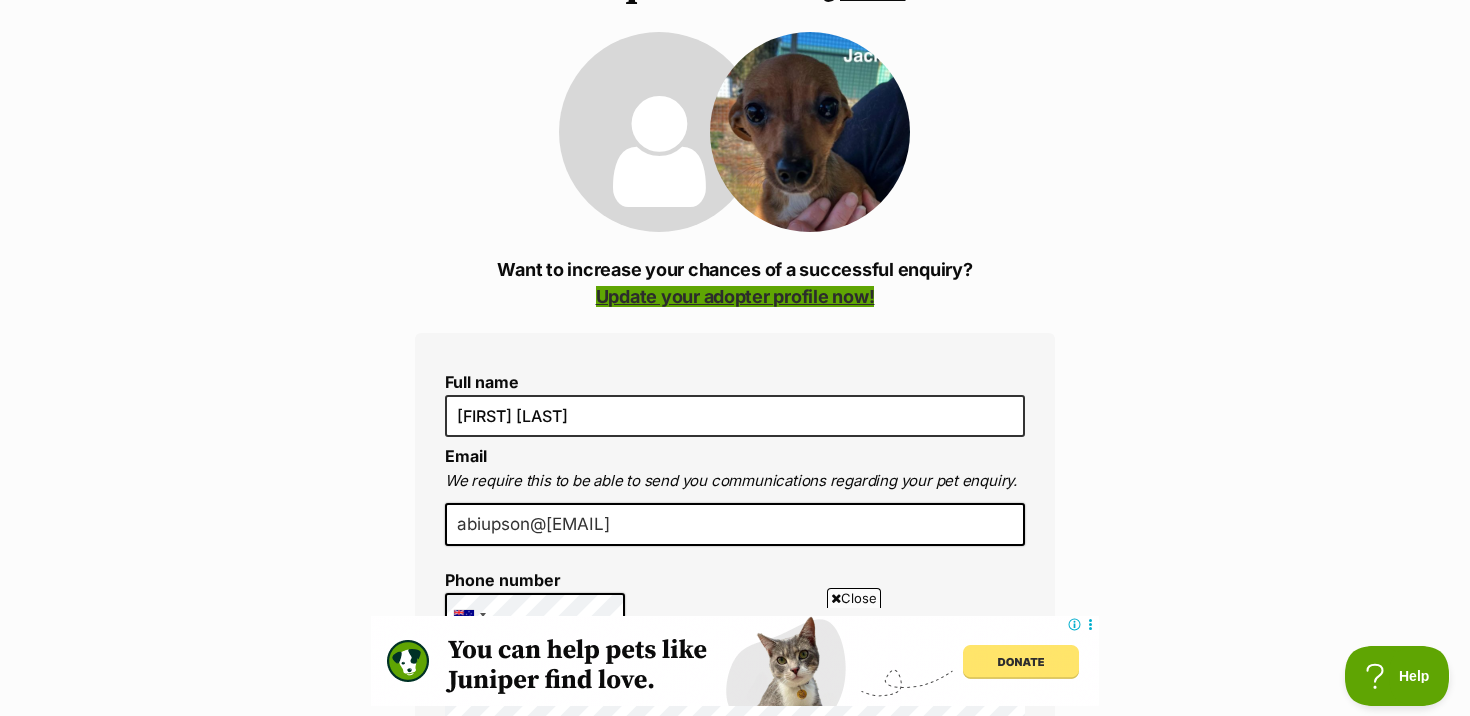 click on "Update your adopter profile now!" at bounding box center (735, 296) 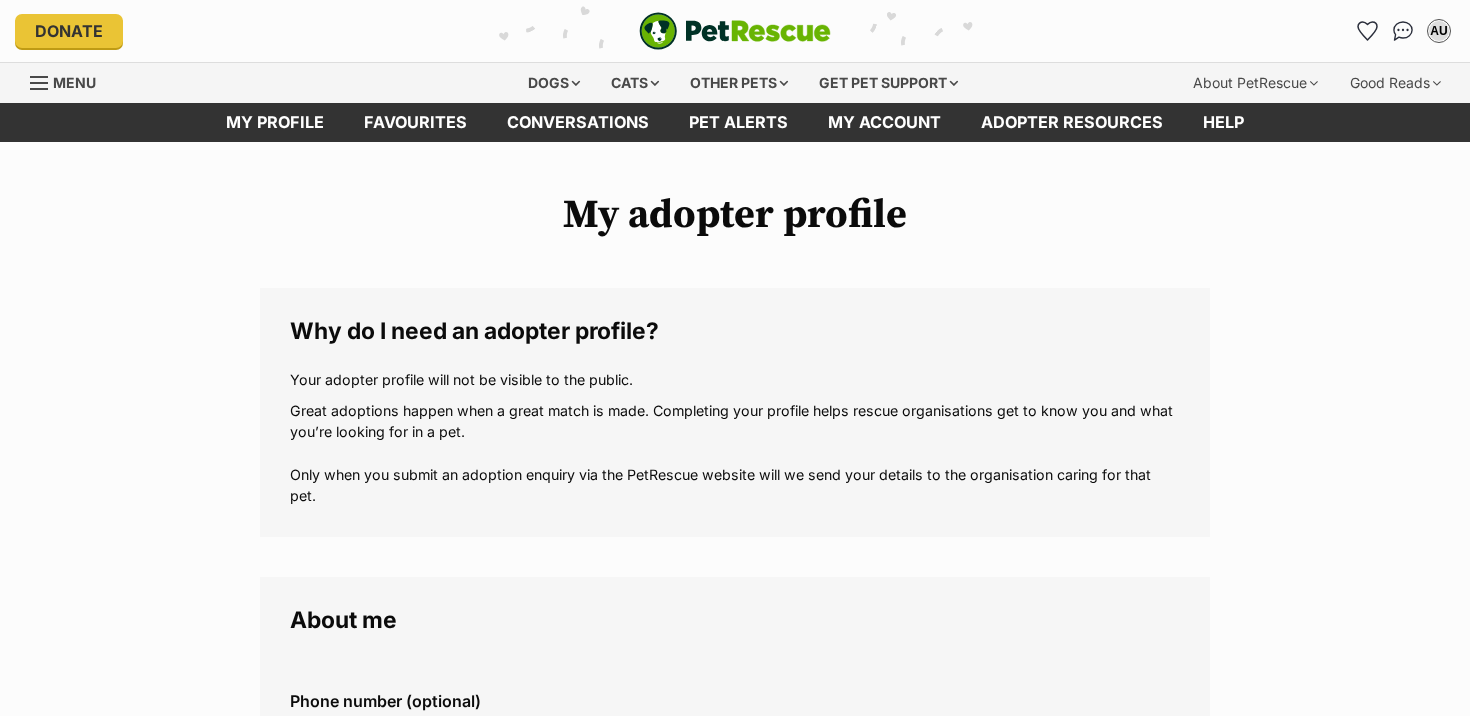scroll, scrollTop: 0, scrollLeft: 0, axis: both 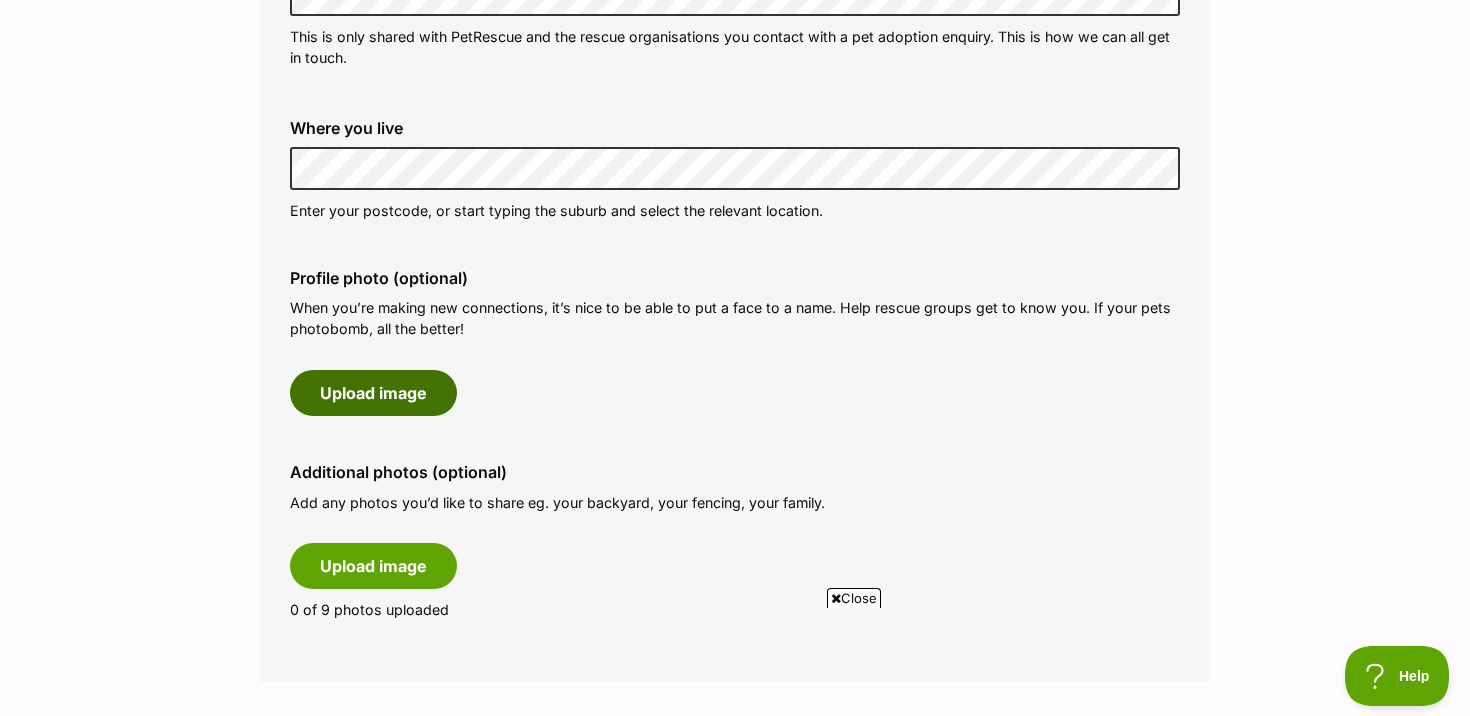 click on "Upload image" at bounding box center [373, 393] 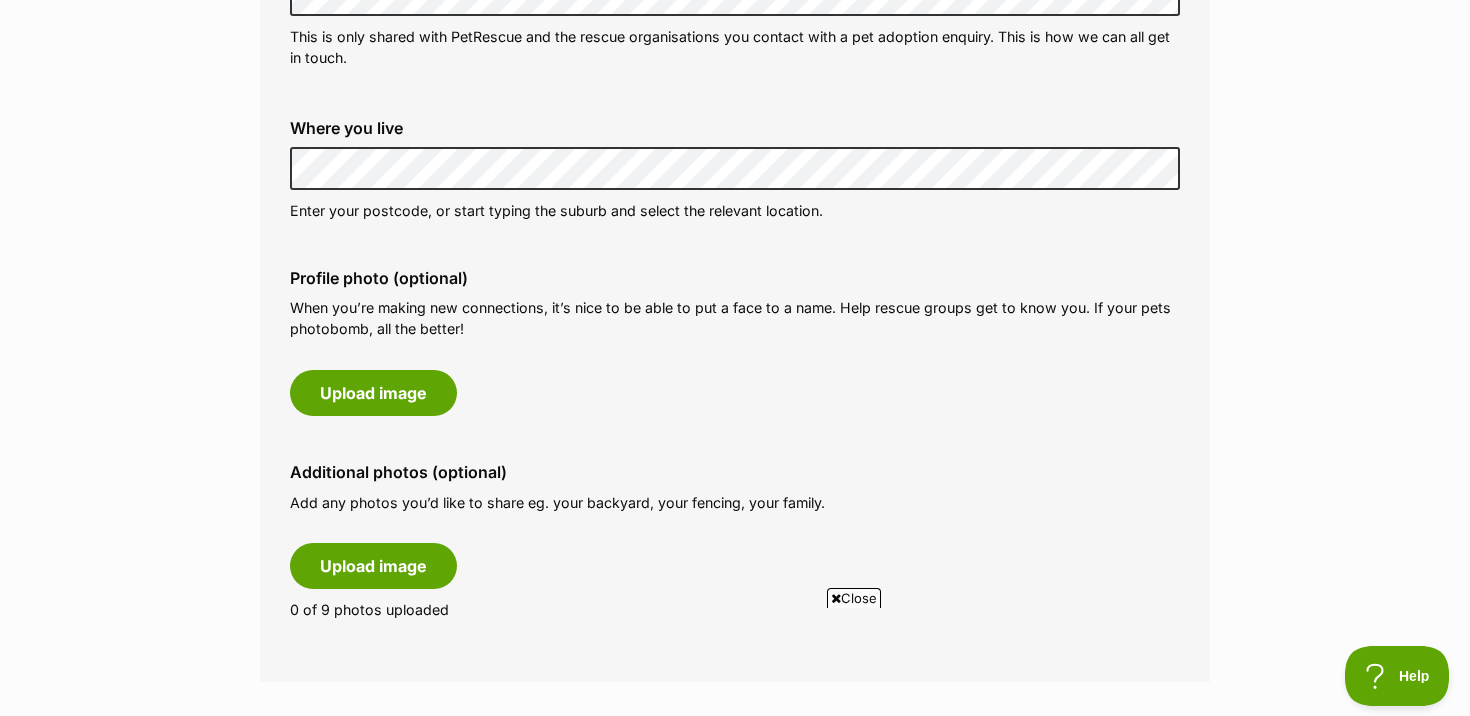 scroll, scrollTop: 0, scrollLeft: 0, axis: both 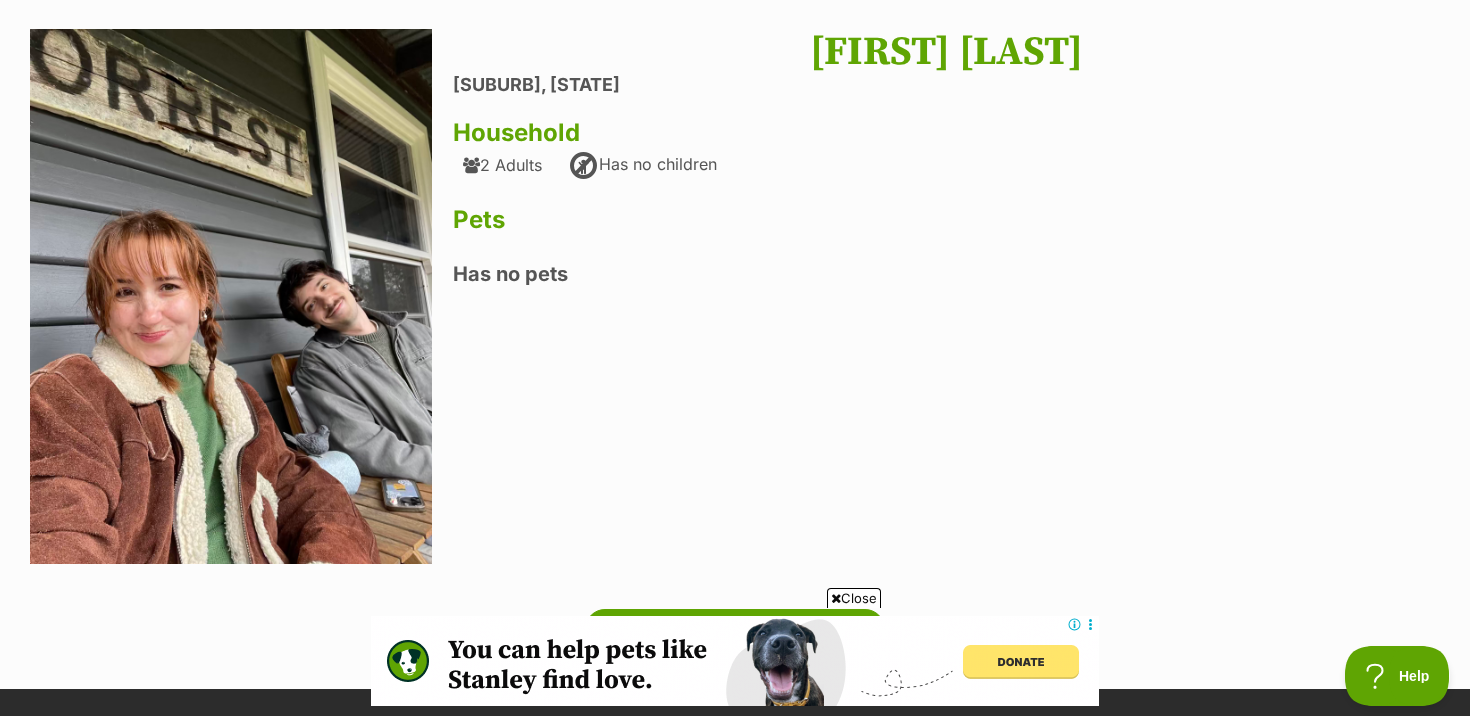click at bounding box center (231, 297) 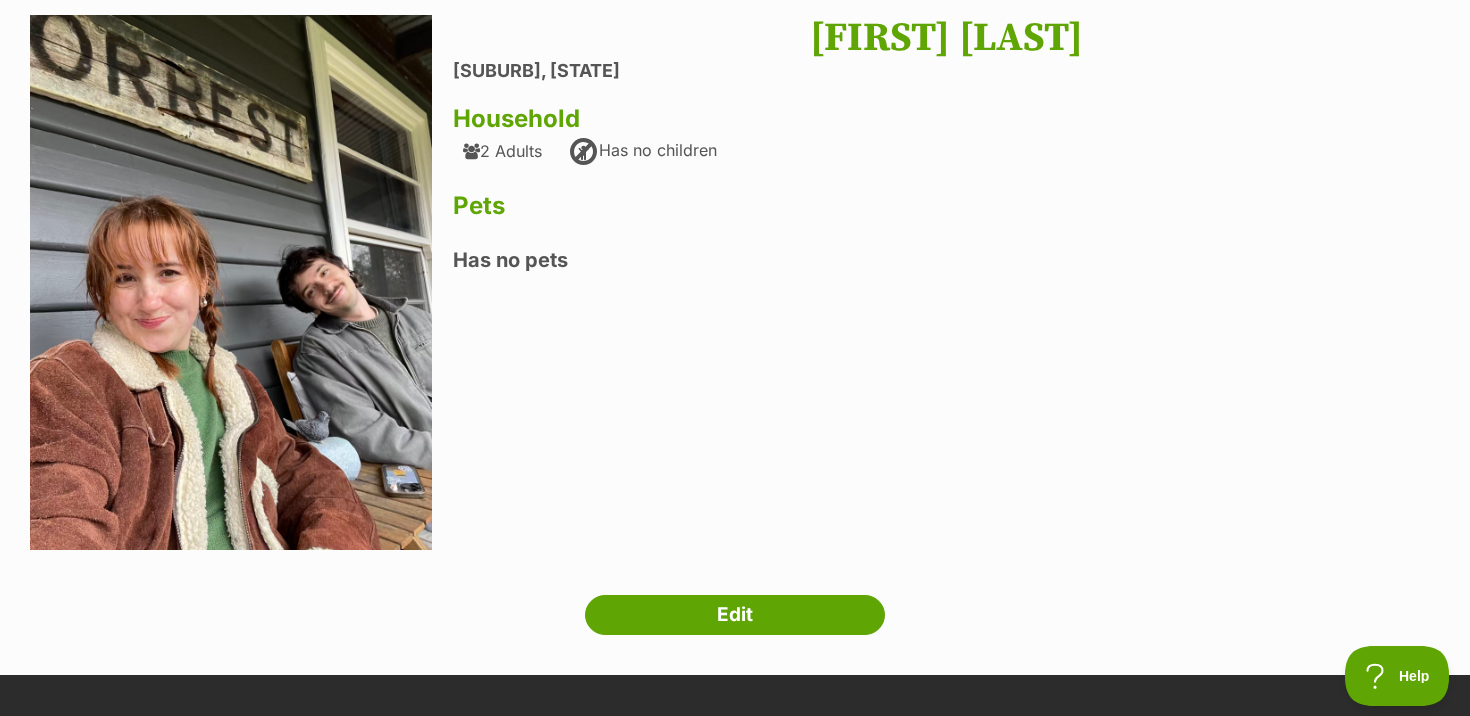 scroll, scrollTop: 183, scrollLeft: 0, axis: vertical 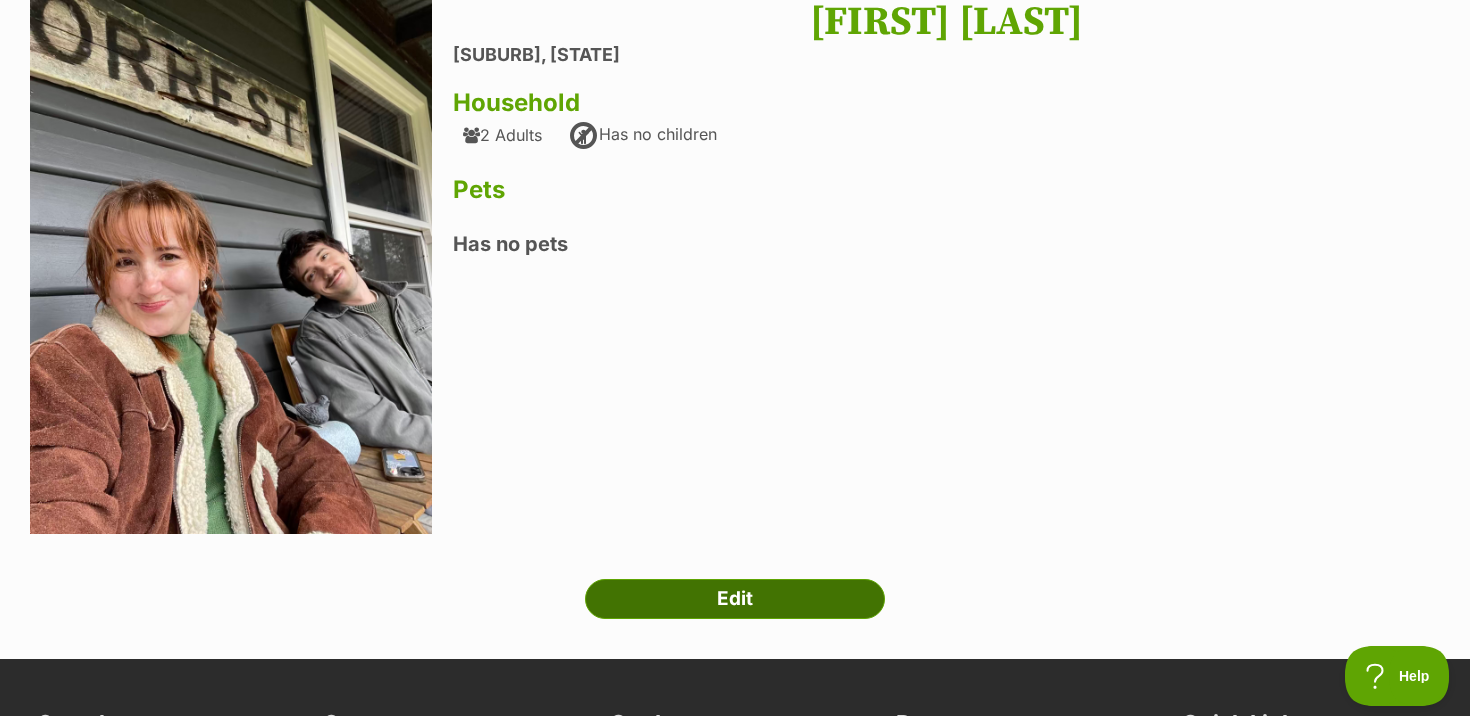 click on "Edit" at bounding box center [735, 599] 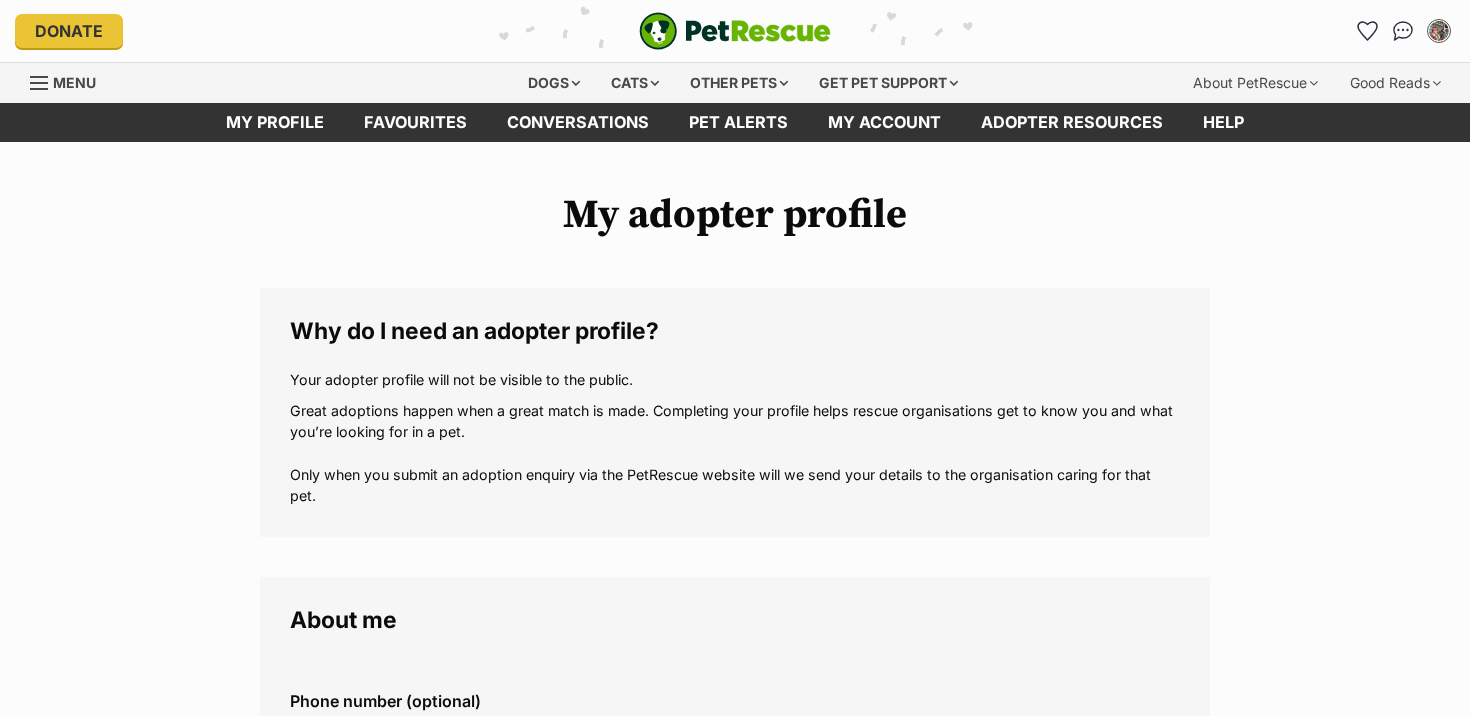 scroll, scrollTop: 0, scrollLeft: 0, axis: both 